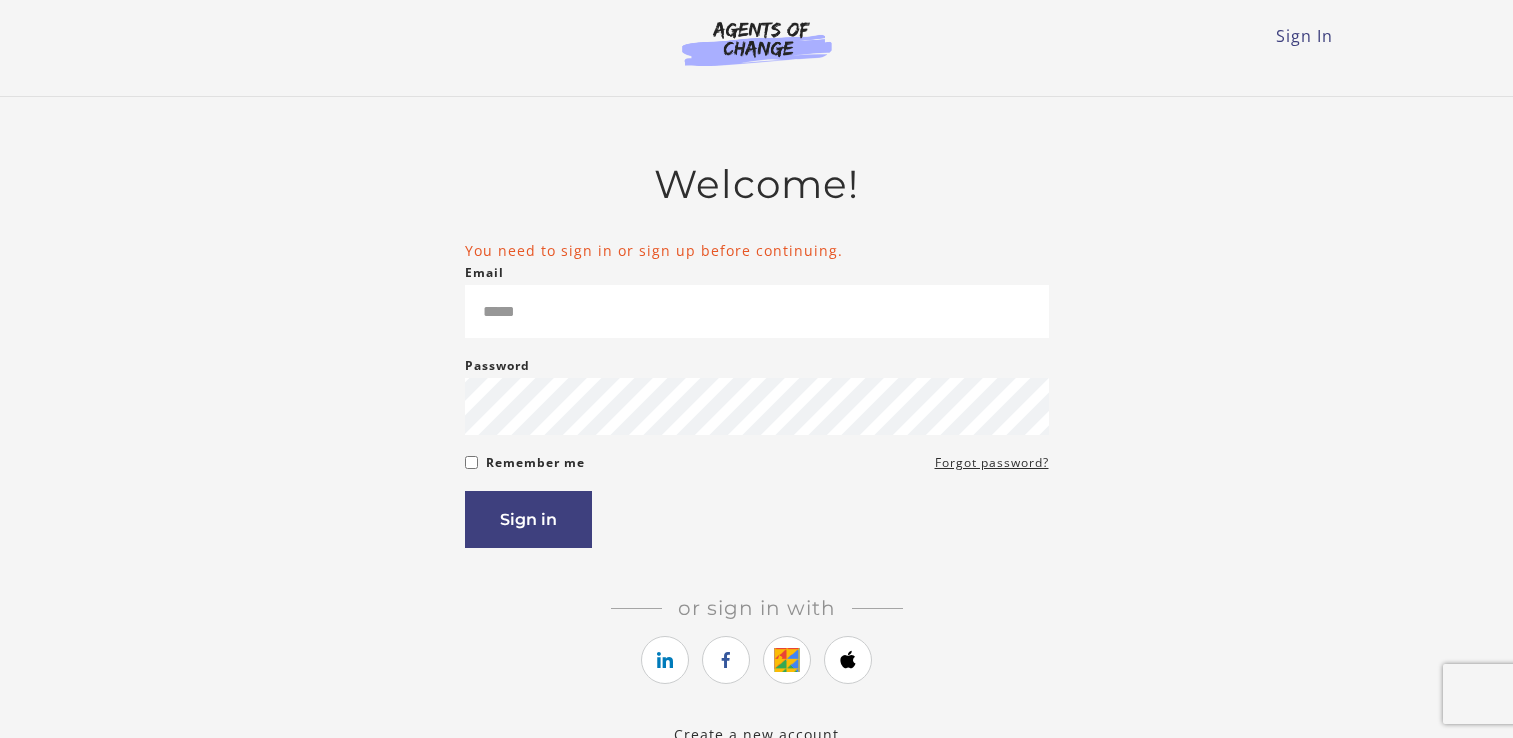 scroll, scrollTop: 0, scrollLeft: 0, axis: both 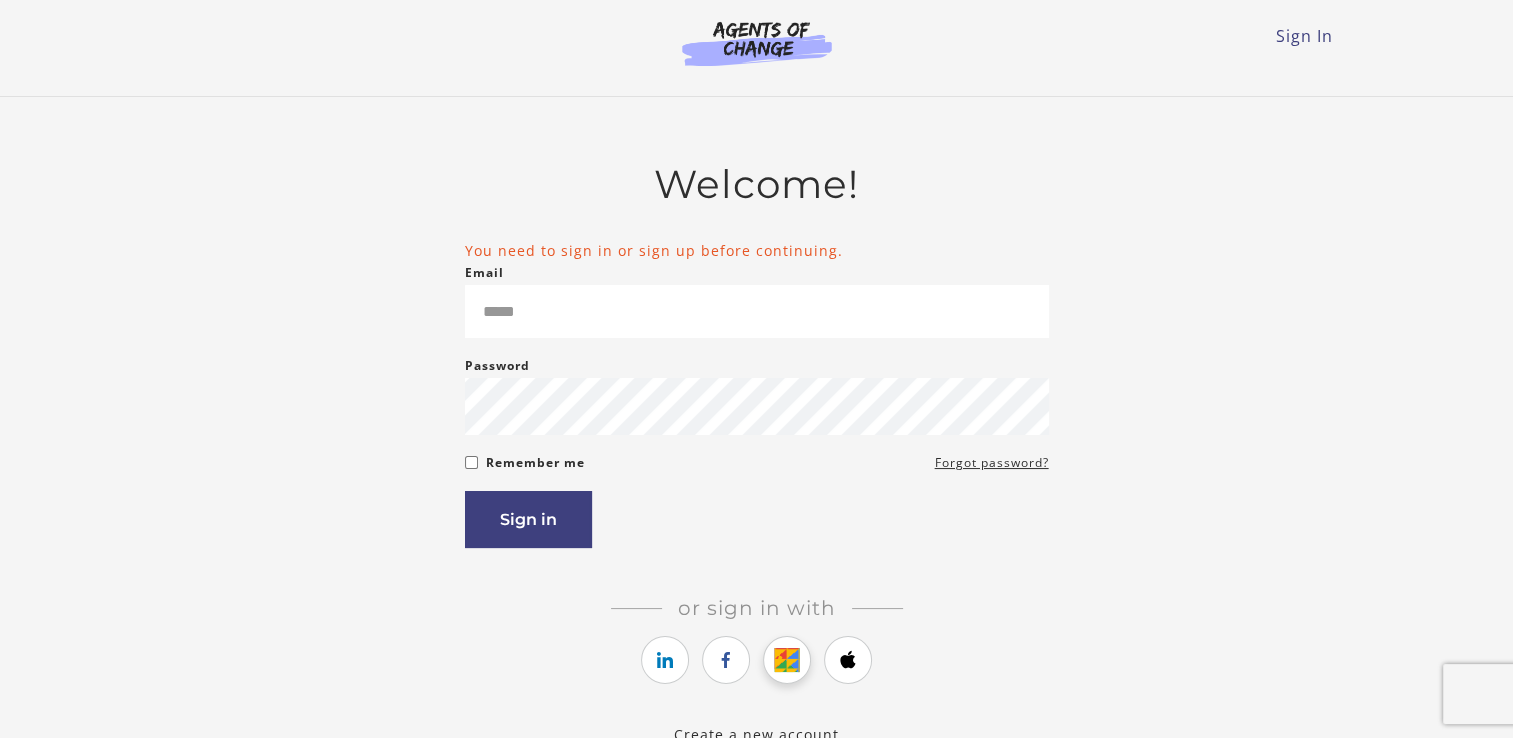 drag, startPoint x: 0, startPoint y: 0, endPoint x: 771, endPoint y: 679, distance: 1027.3666 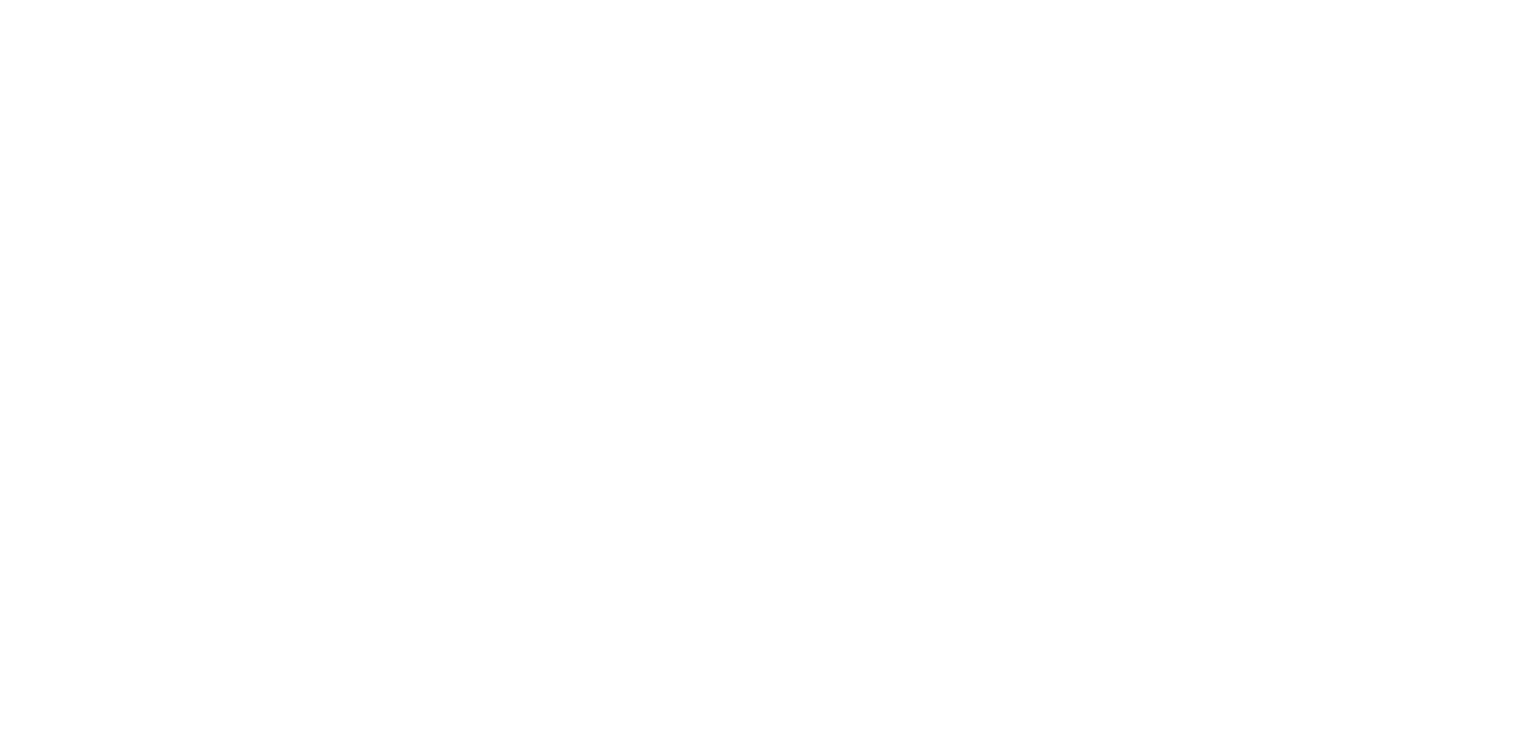 scroll, scrollTop: 0, scrollLeft: 0, axis: both 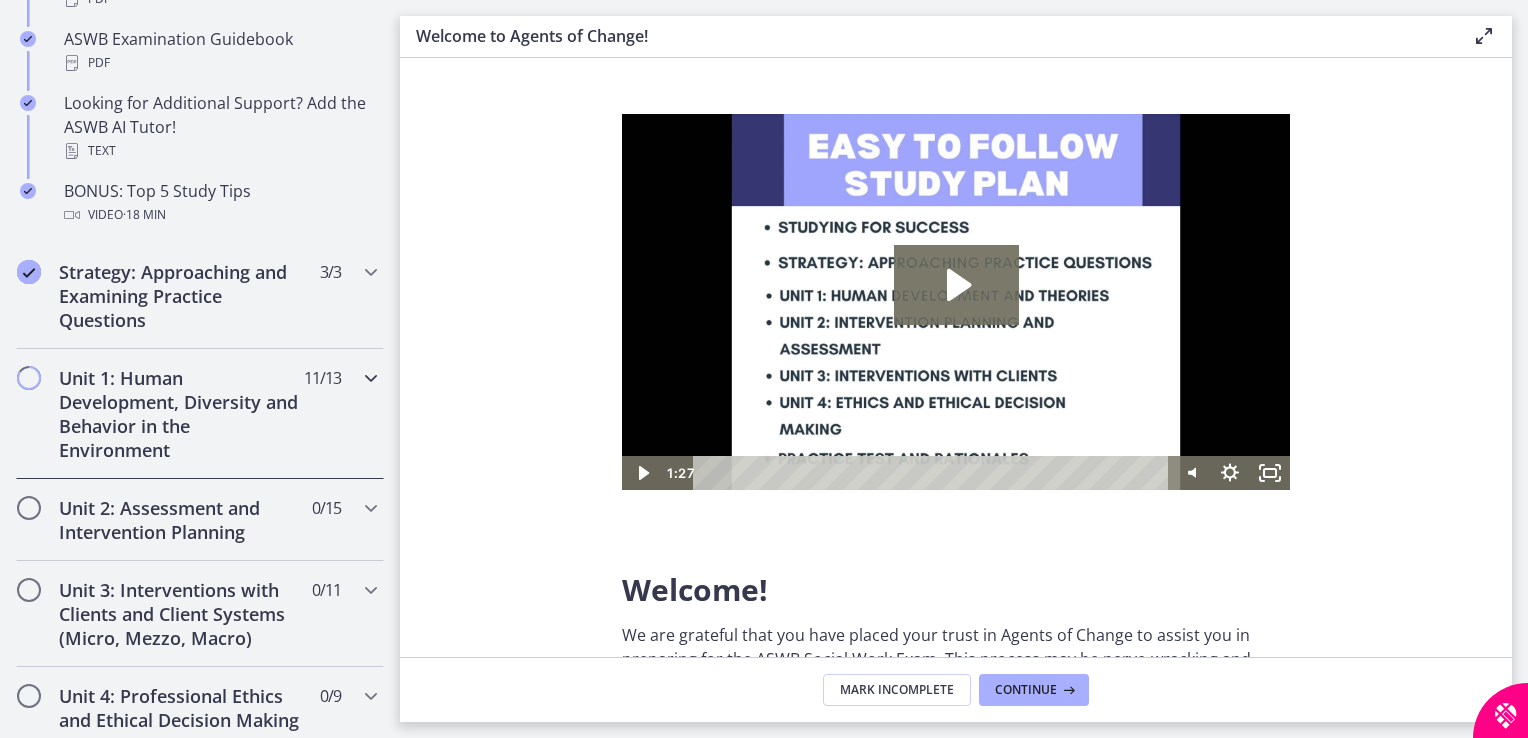 click at bounding box center (371, 378) 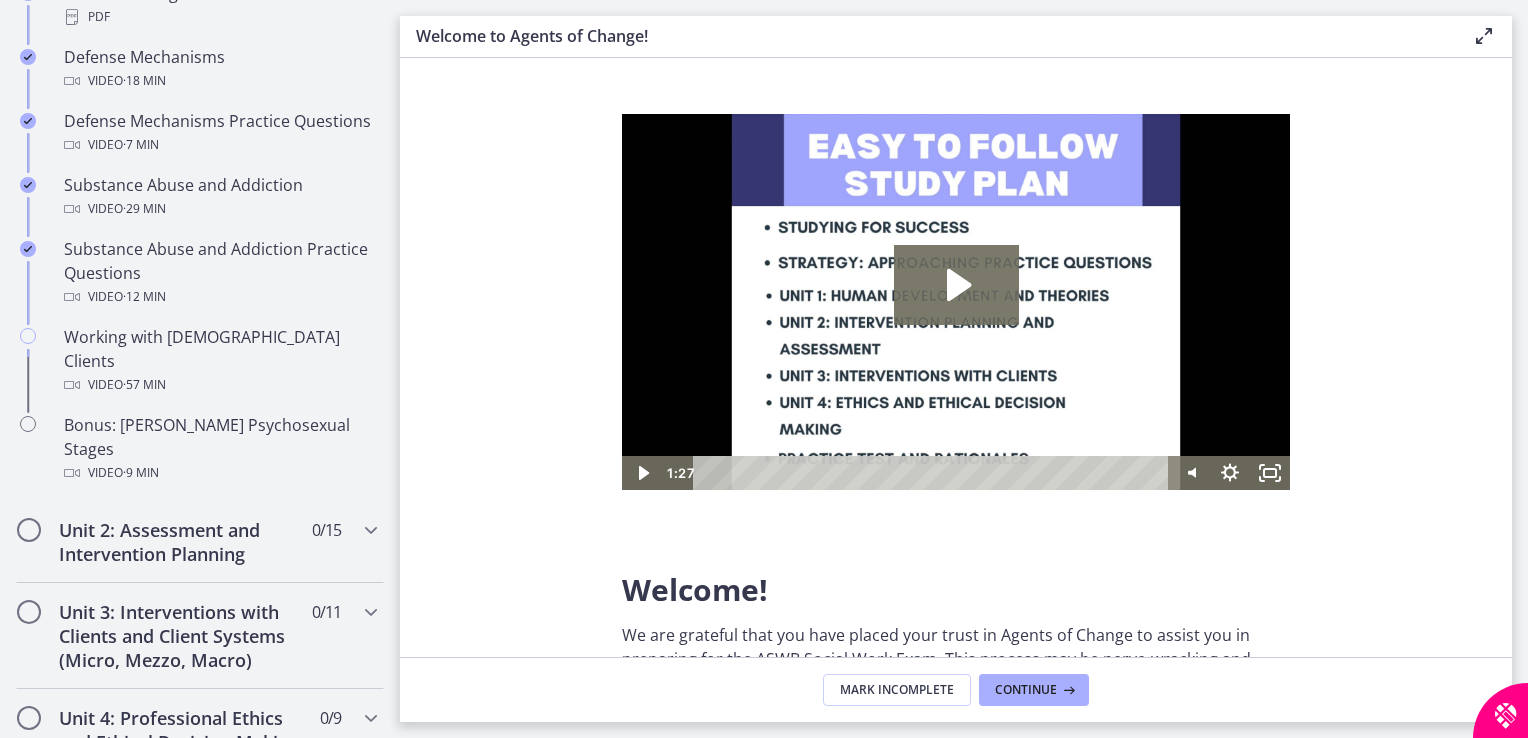 scroll, scrollTop: 1257, scrollLeft: 0, axis: vertical 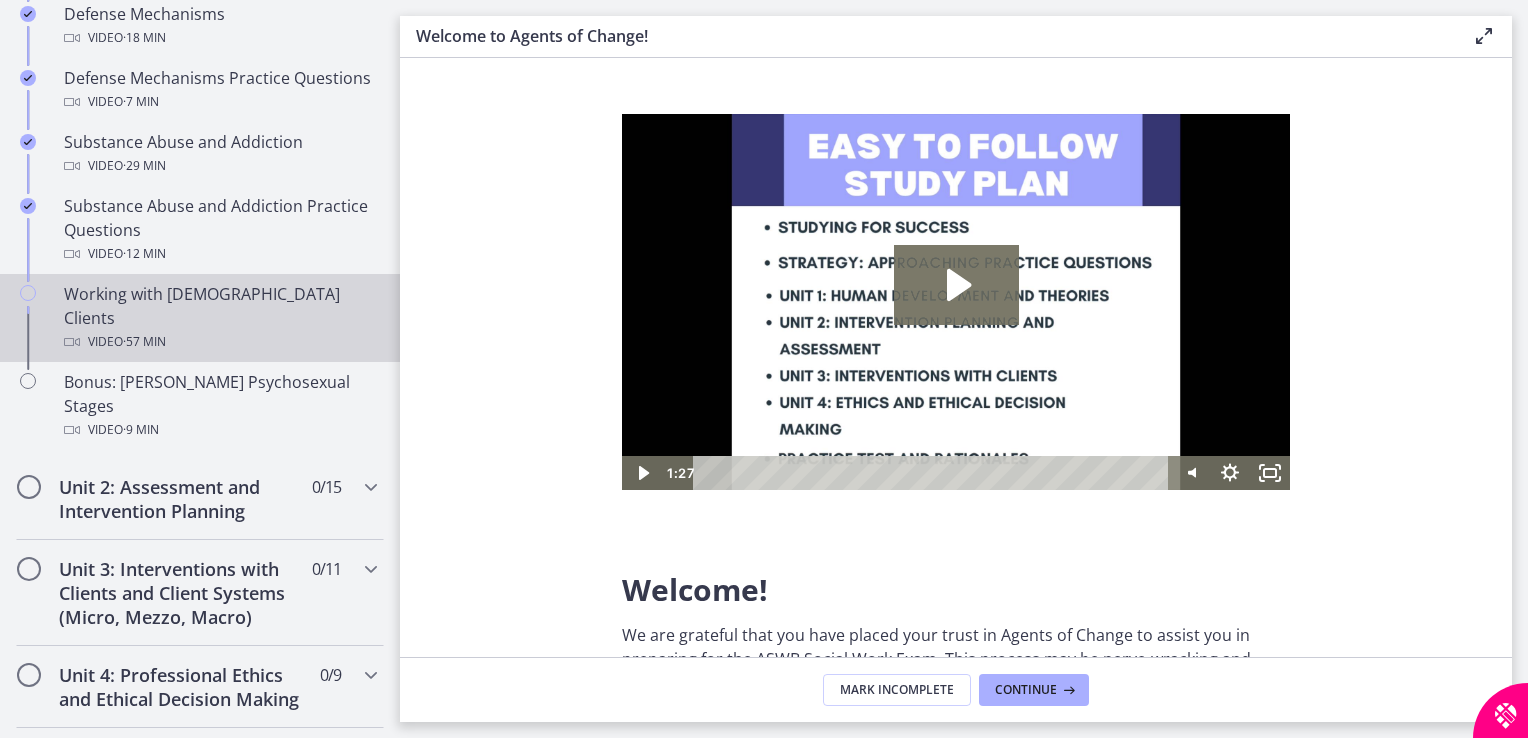 click on "Video
·  57 min" at bounding box center (220, 342) 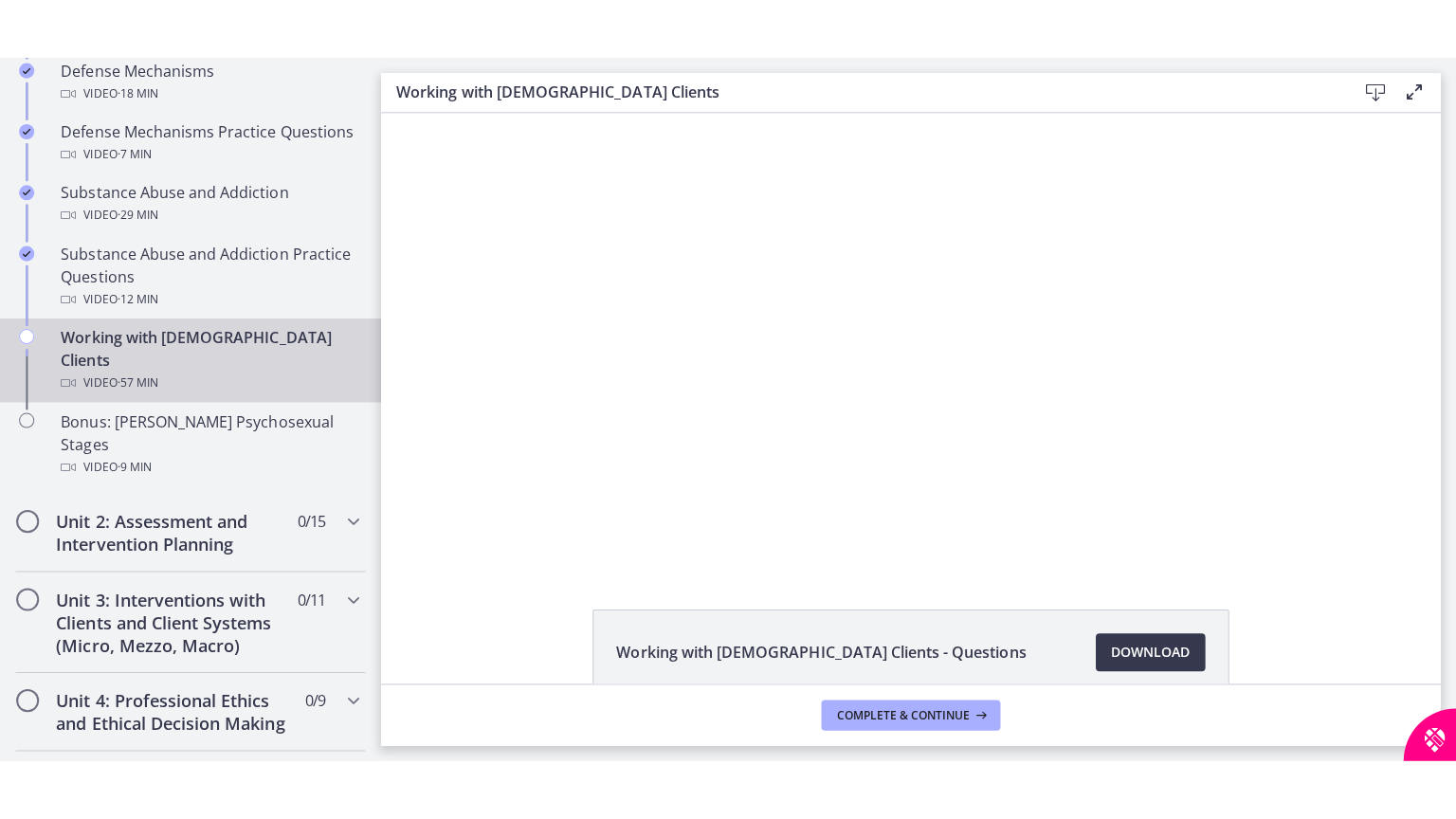 scroll, scrollTop: 0, scrollLeft: 0, axis: both 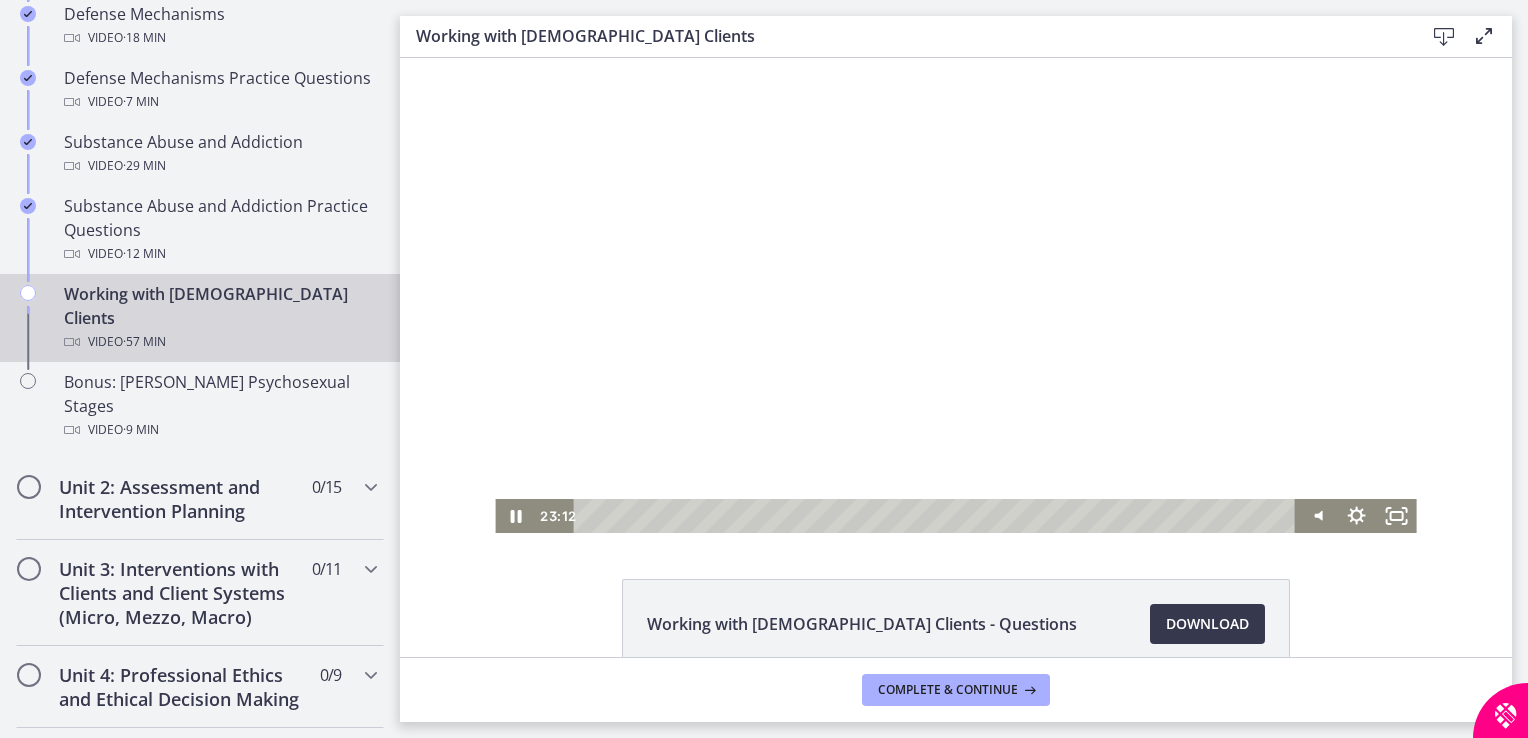 click at bounding box center [955, 295] 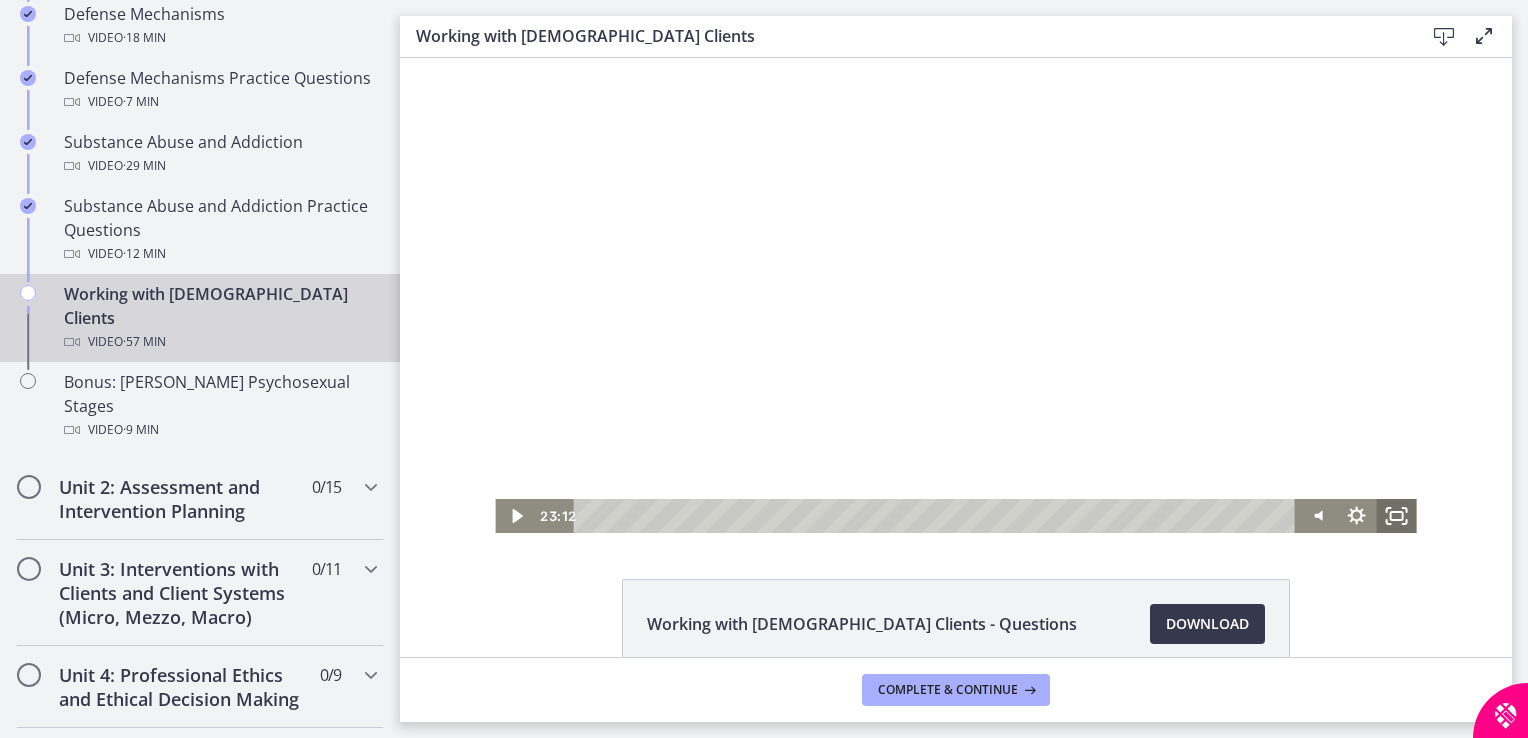 click 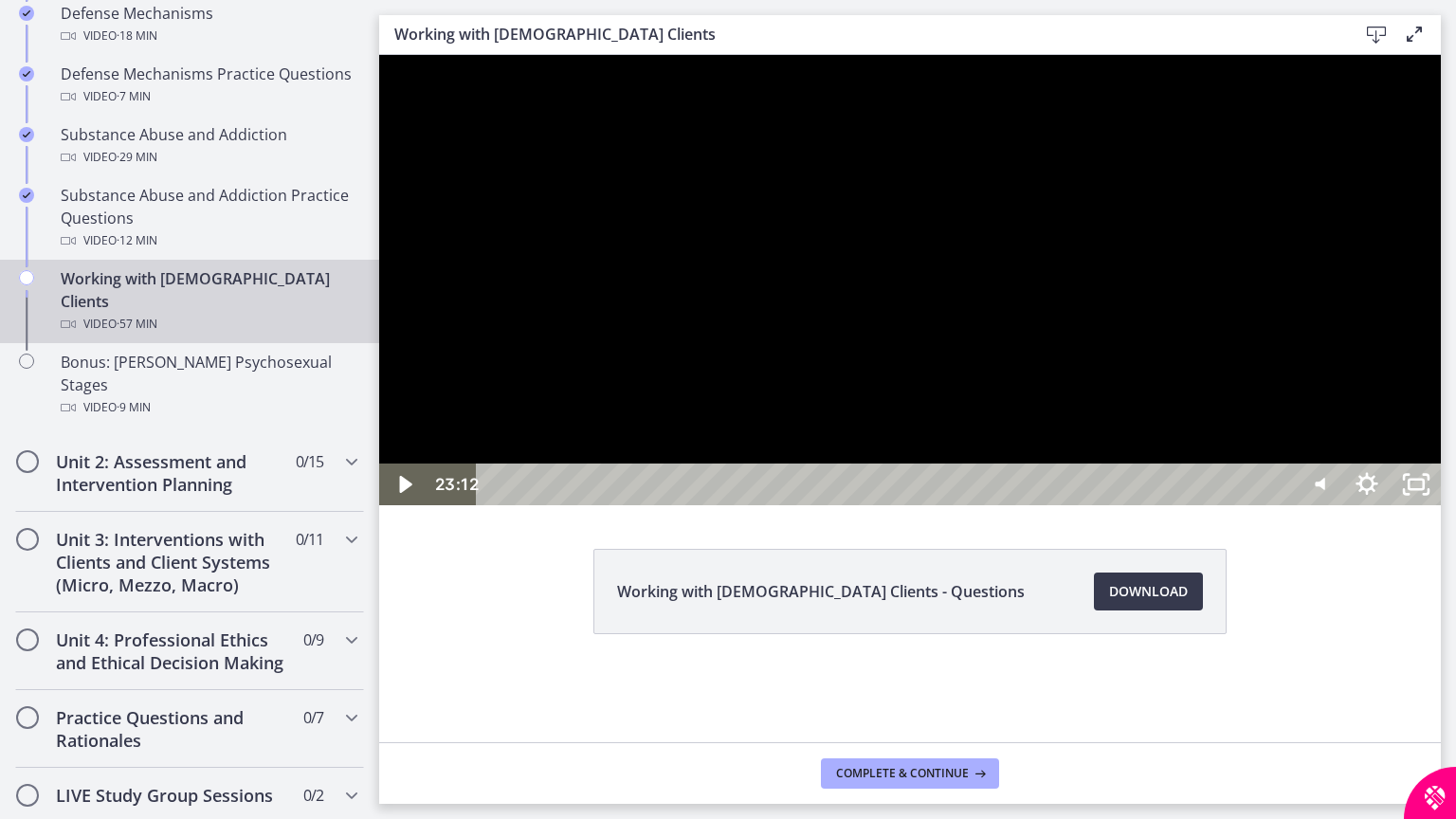 click at bounding box center [910, 280] 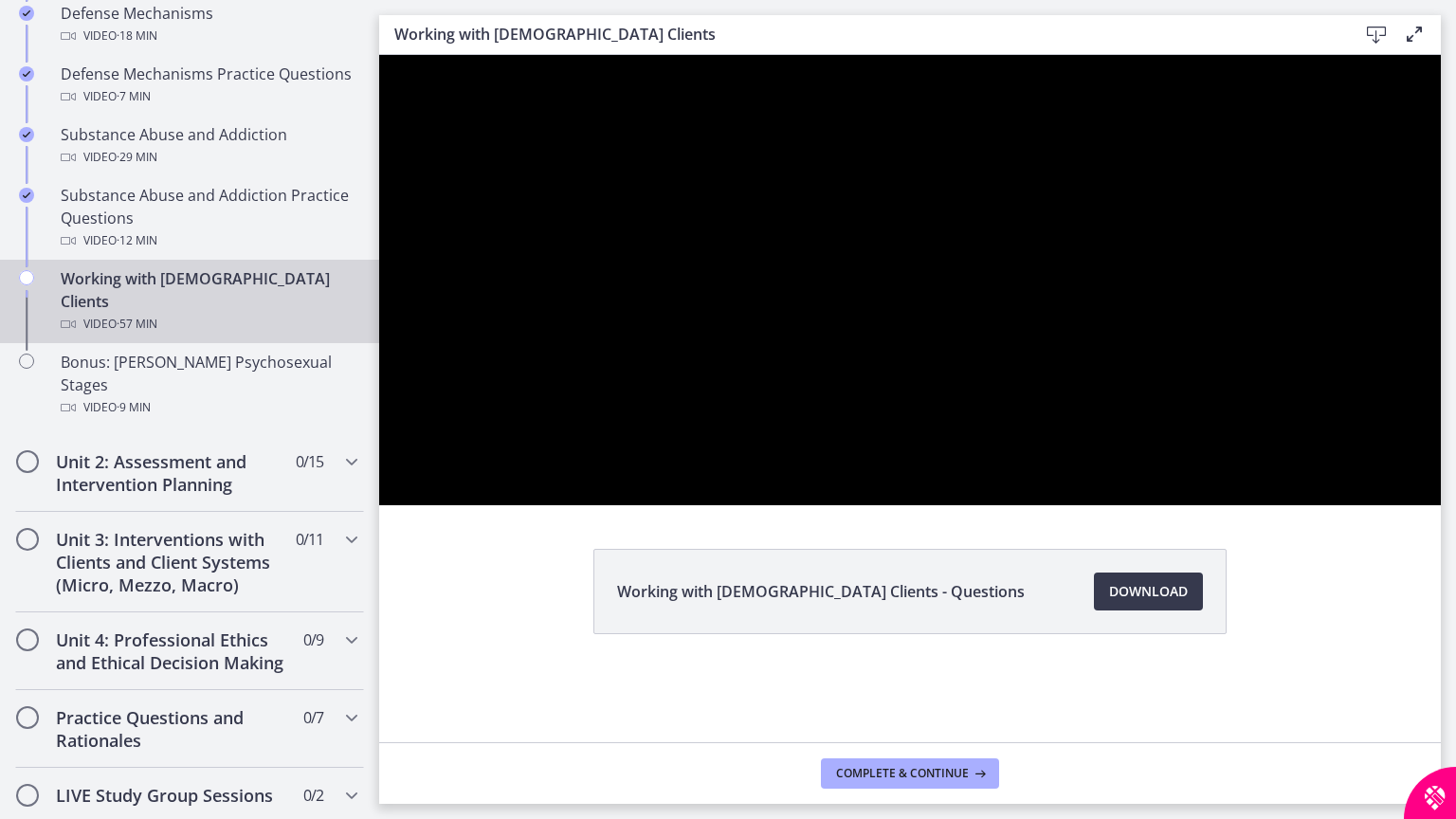 type 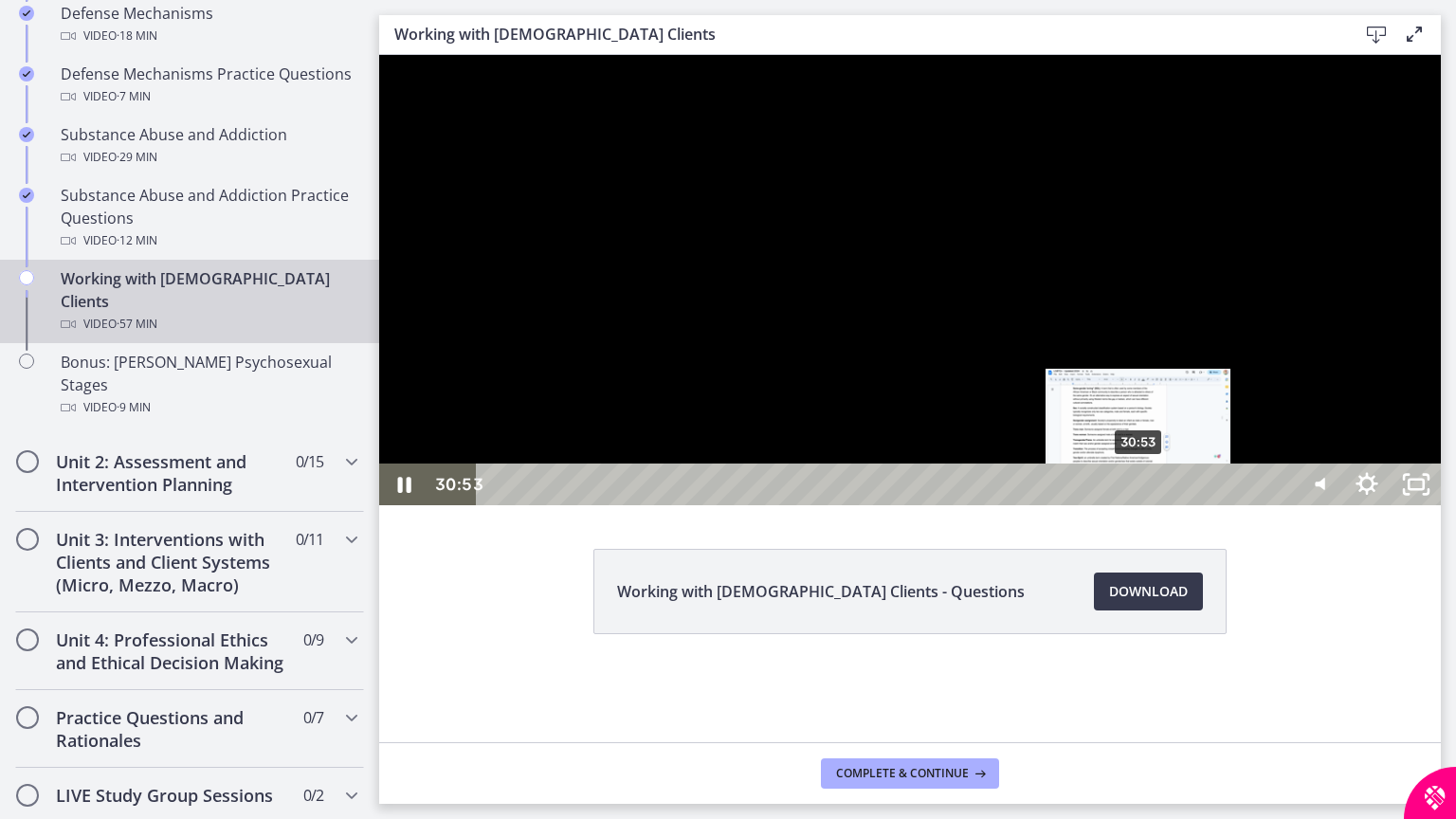 click at bounding box center [1138, 484] 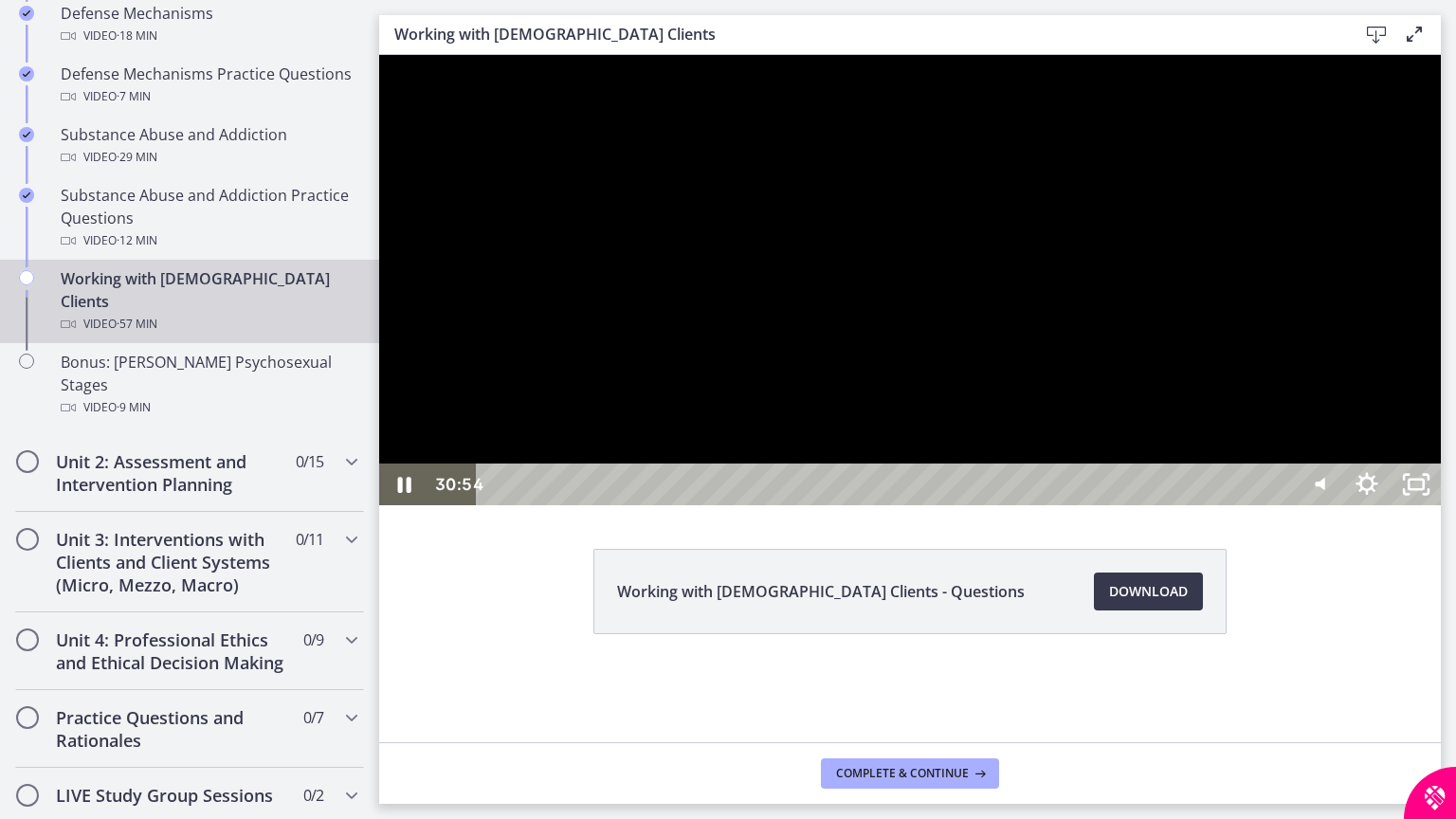 click at bounding box center [910, 280] 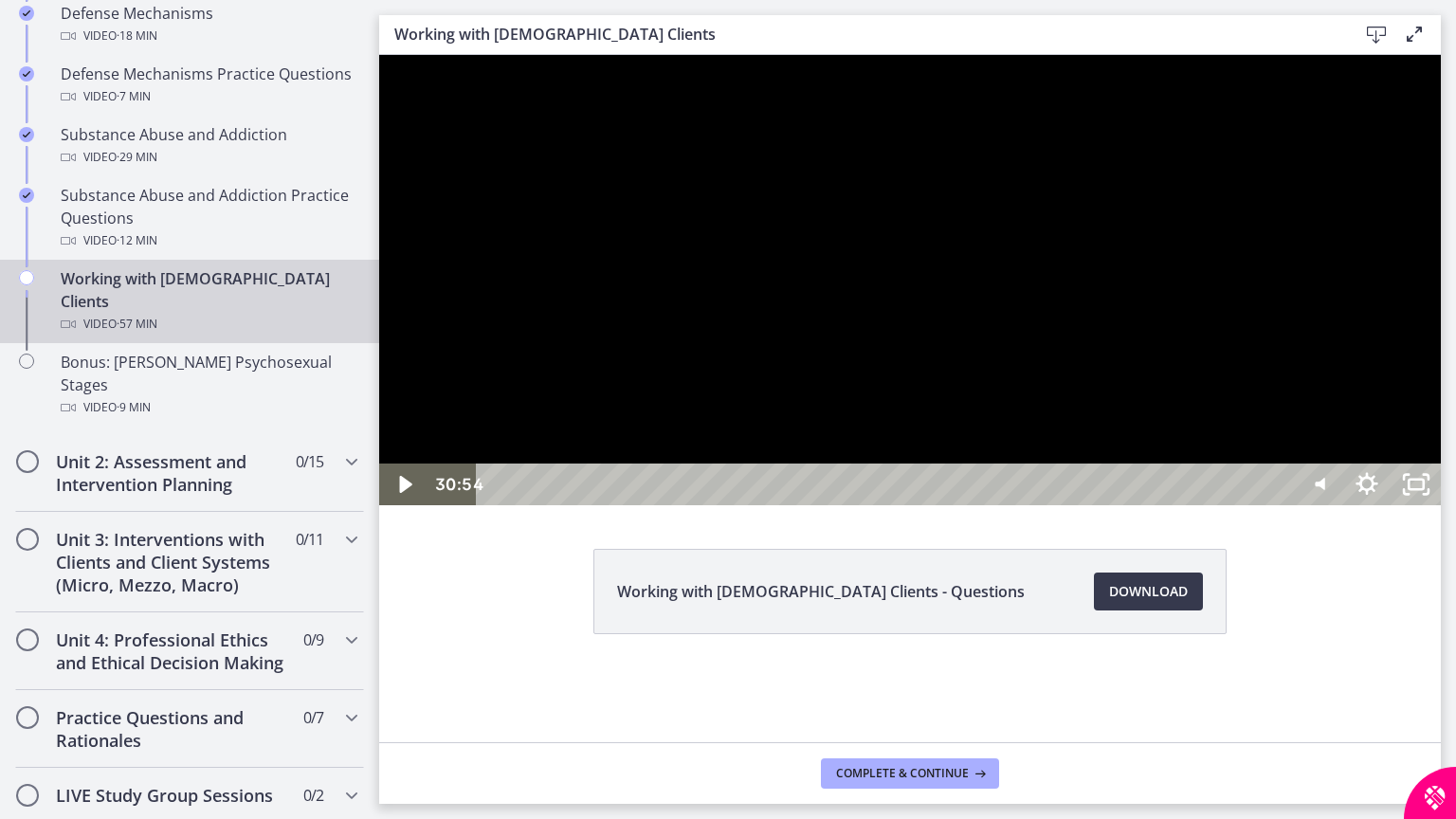 click at bounding box center (910, 280) 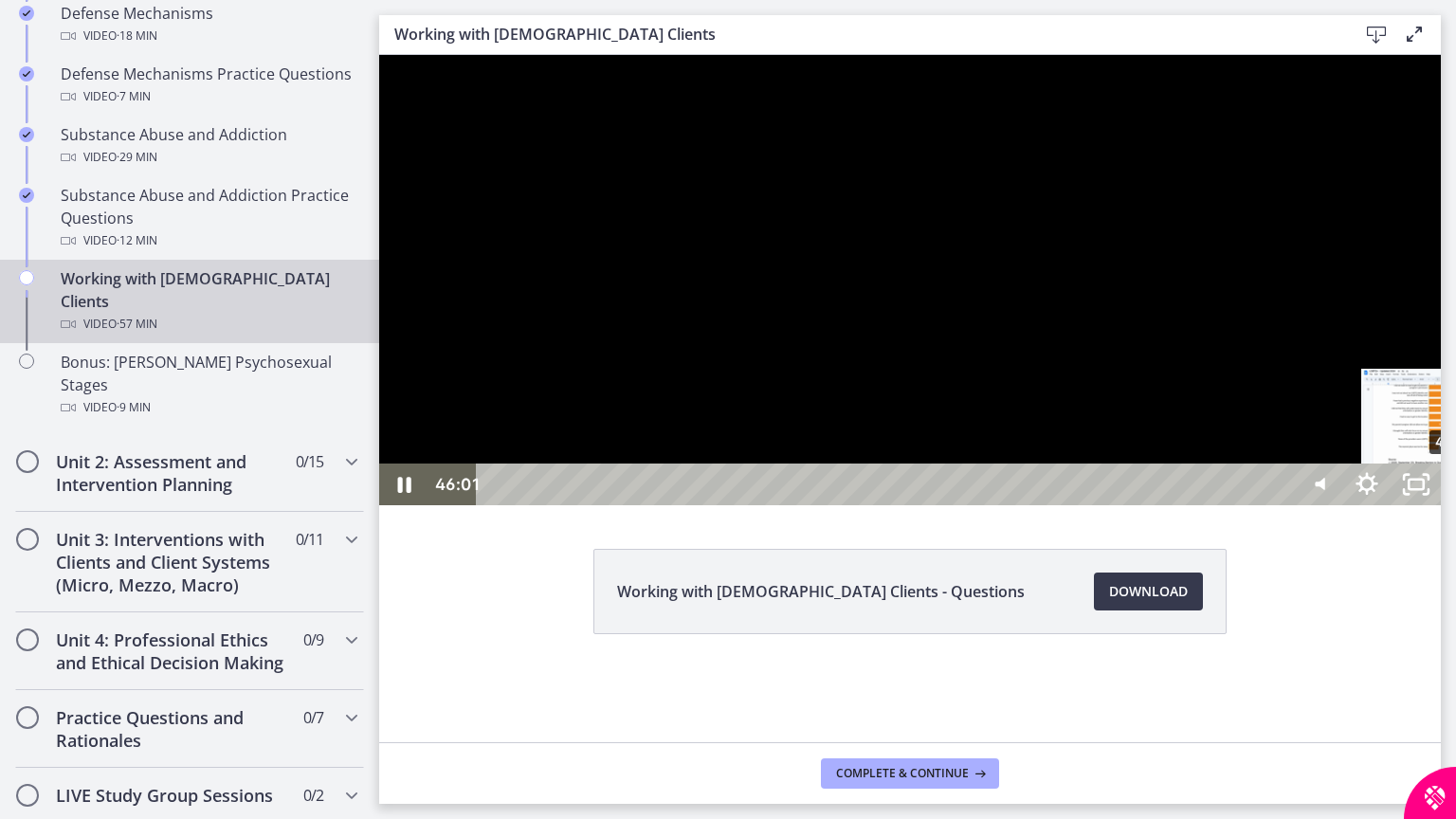 click at bounding box center (1453, 484) 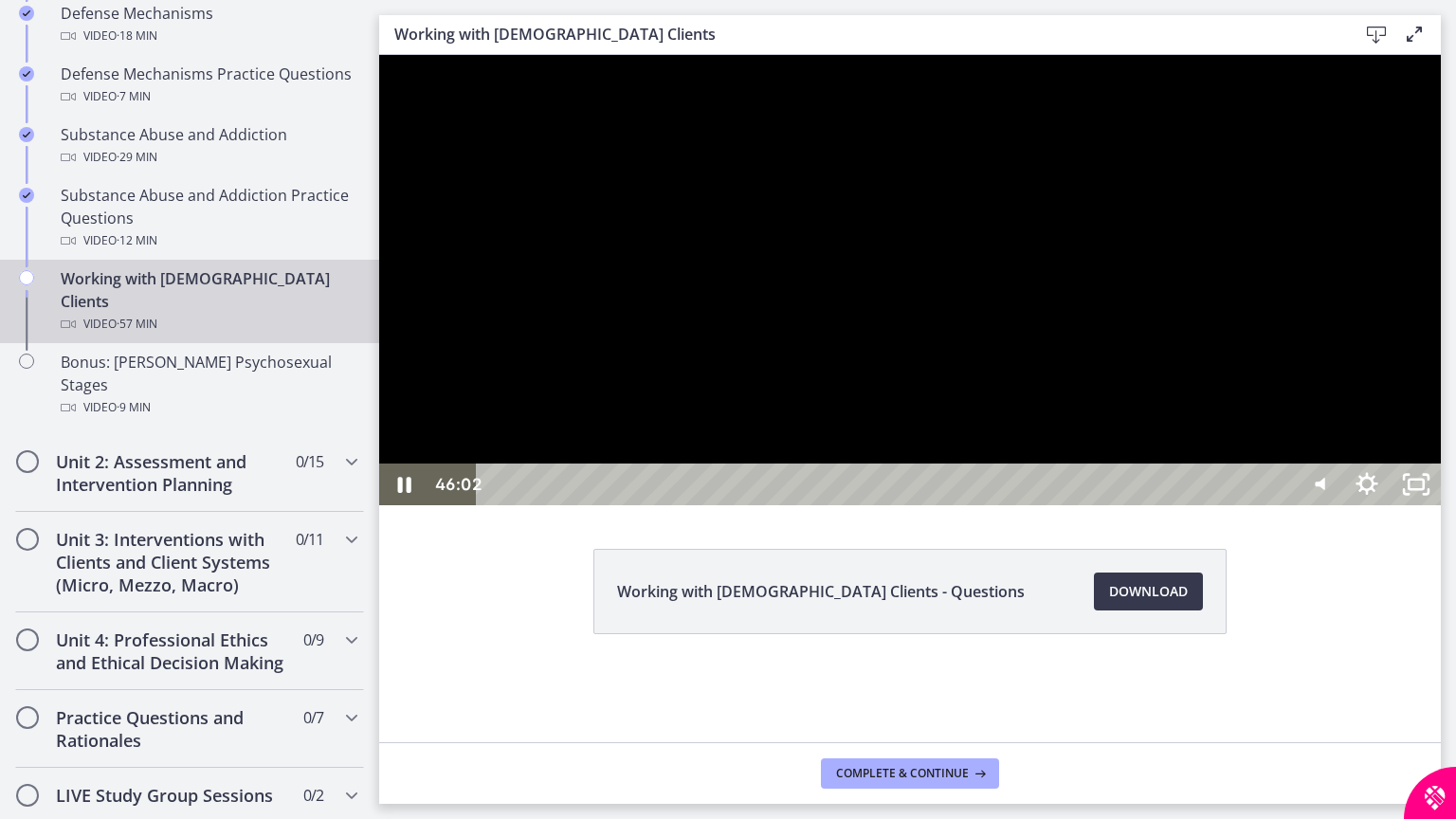 click at bounding box center [910, 280] 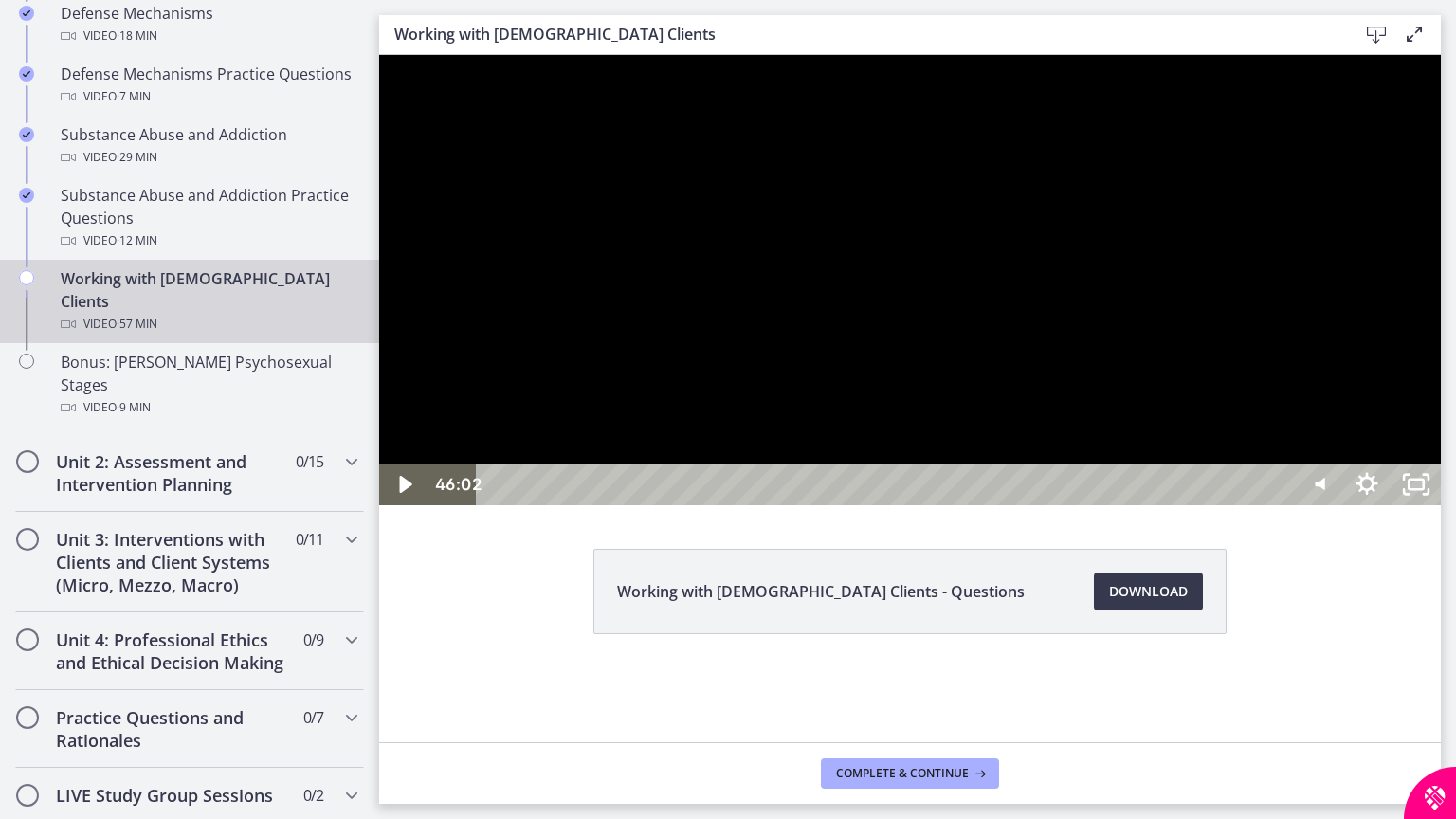 click at bounding box center (910, 280) 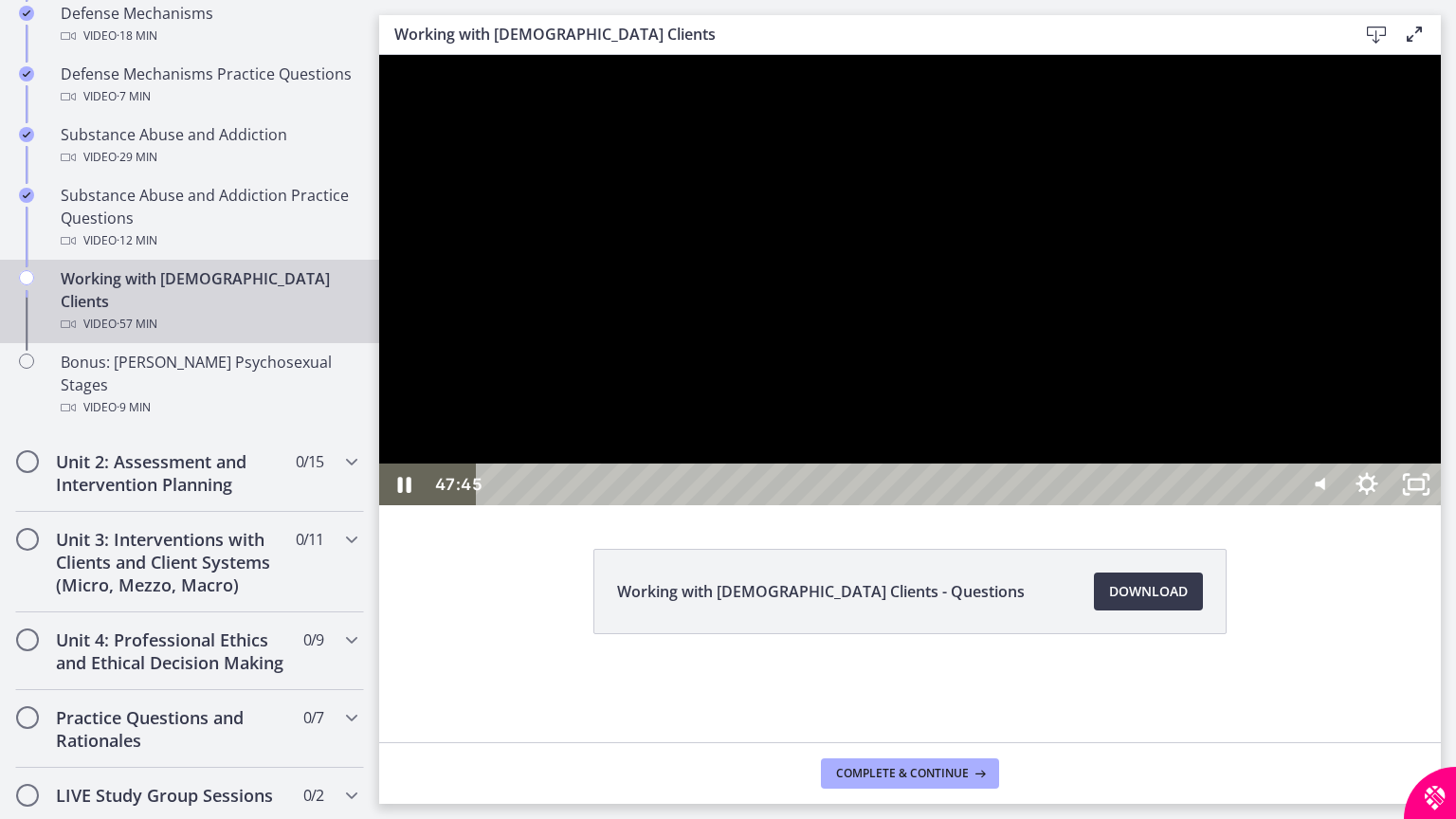 click at bounding box center [910, 280] 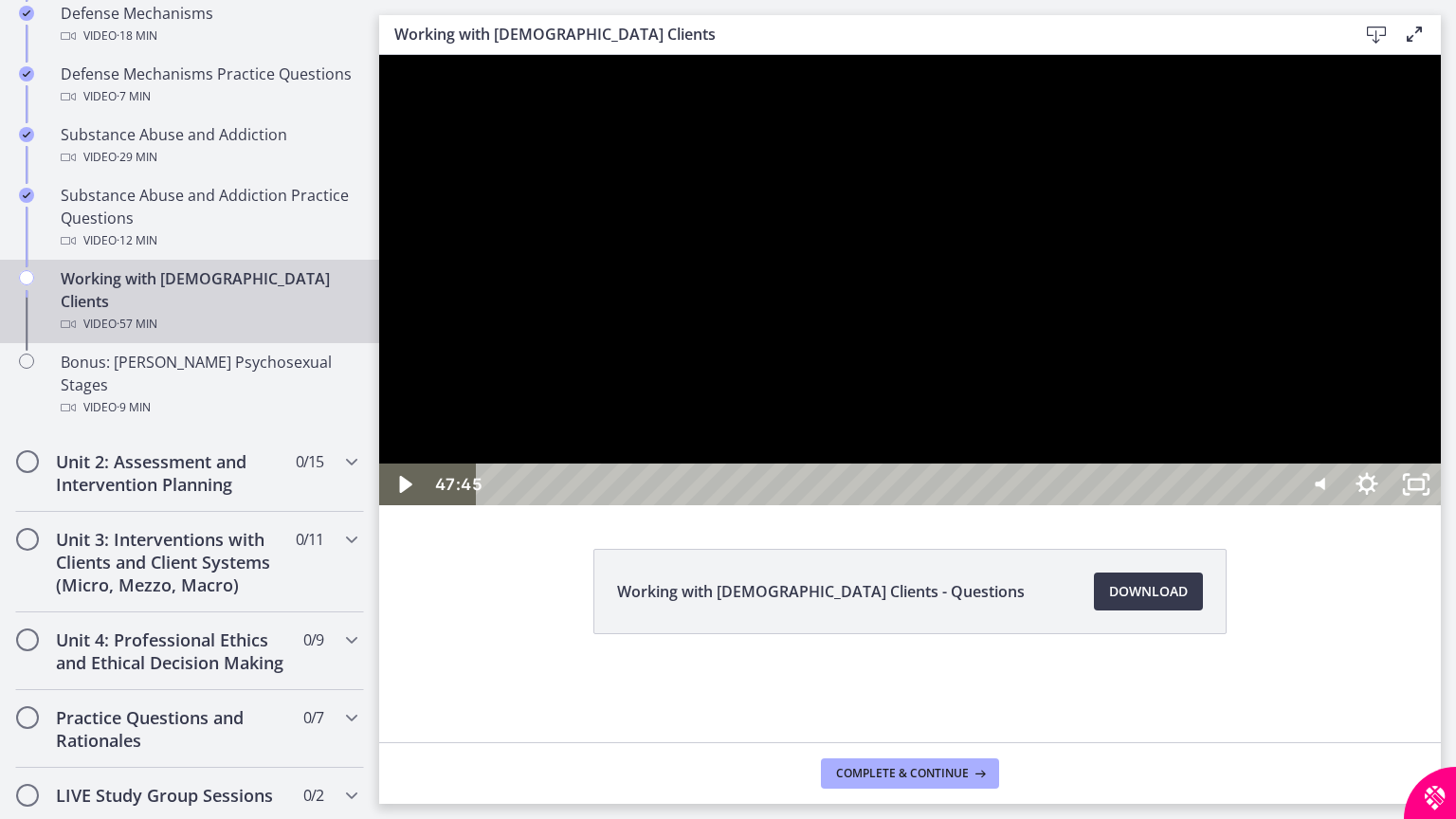 click at bounding box center (910, 280) 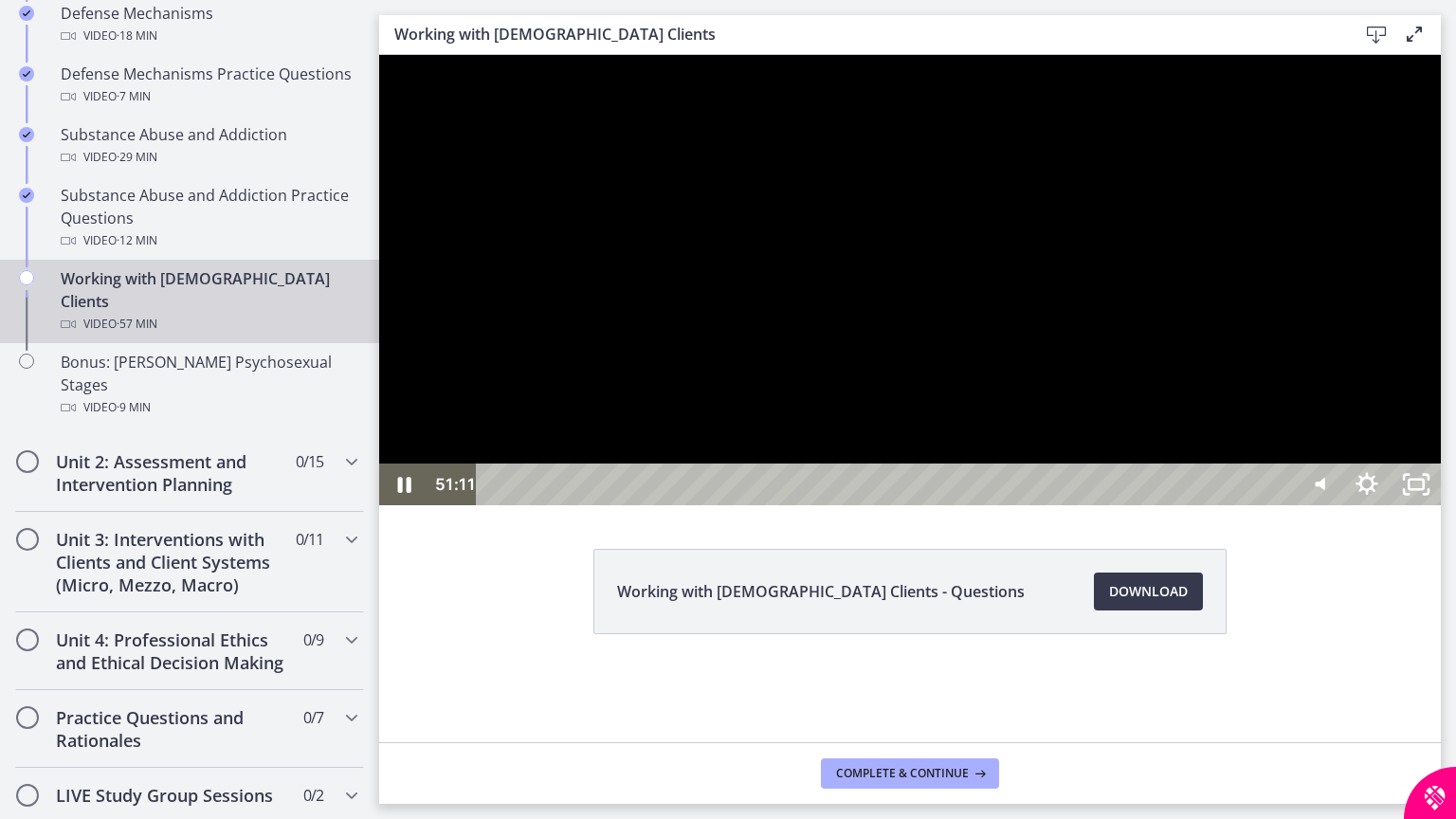 click at bounding box center [910, 280] 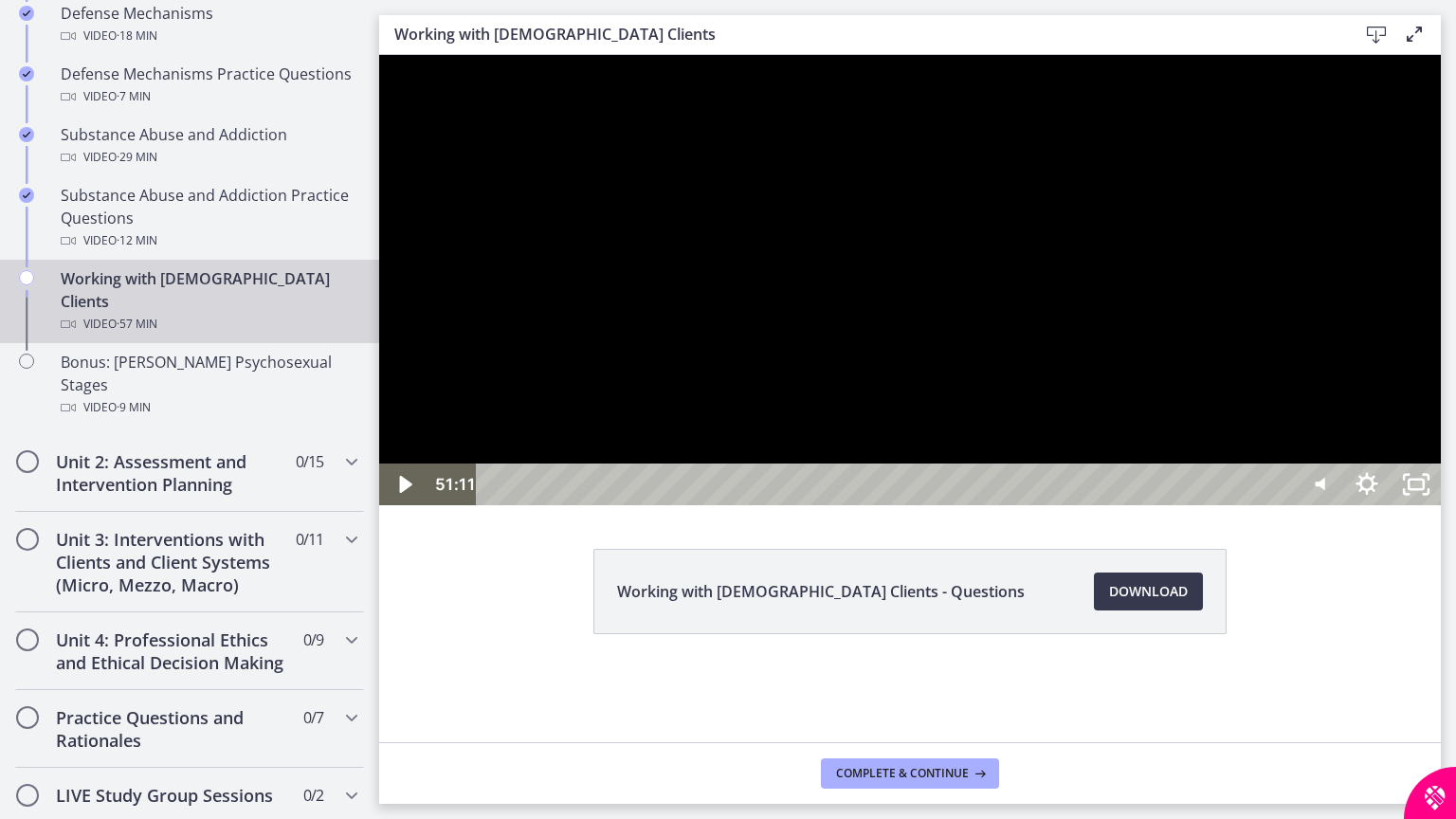 click at bounding box center (910, 280) 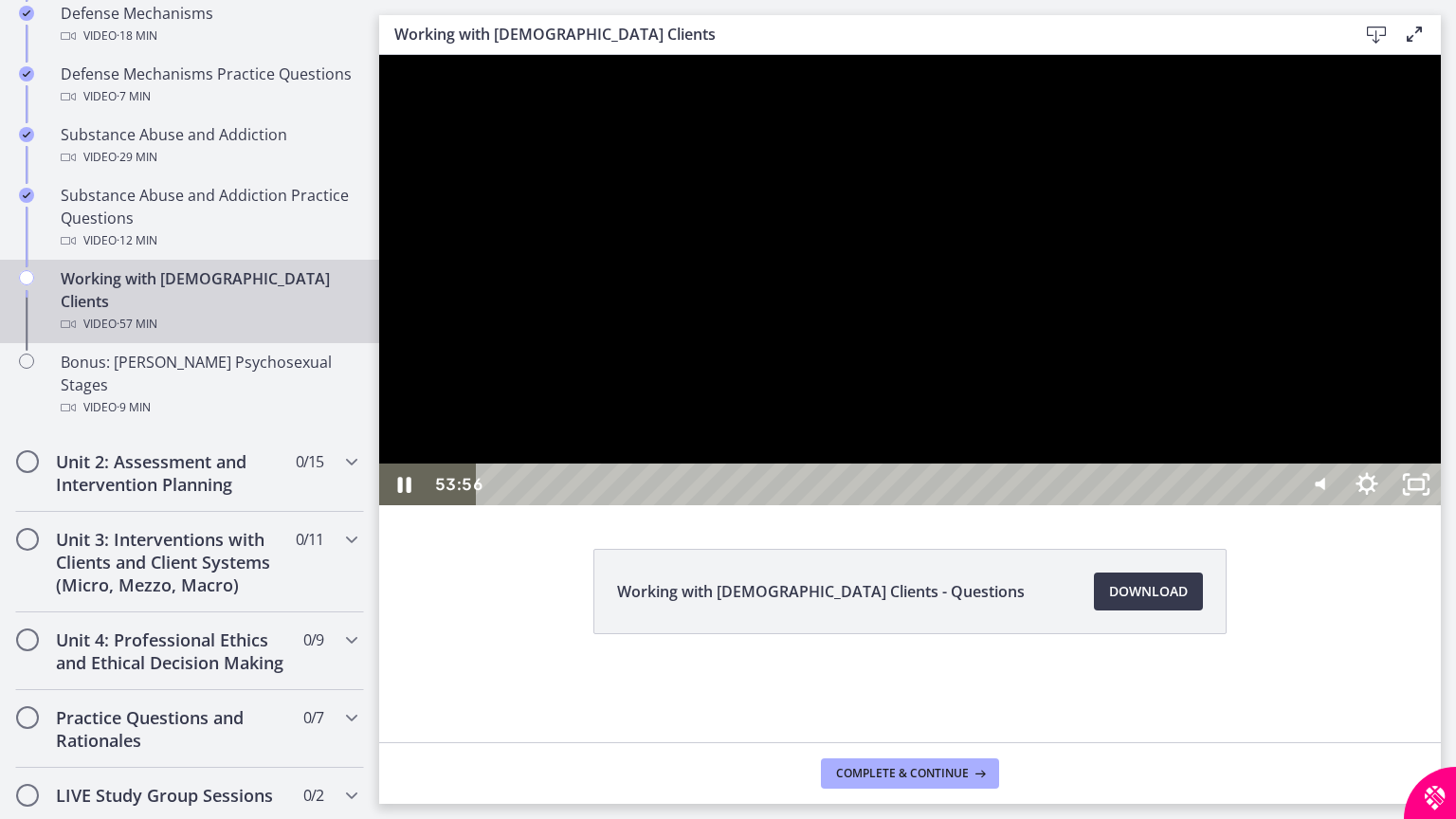 click at bounding box center [910, 280] 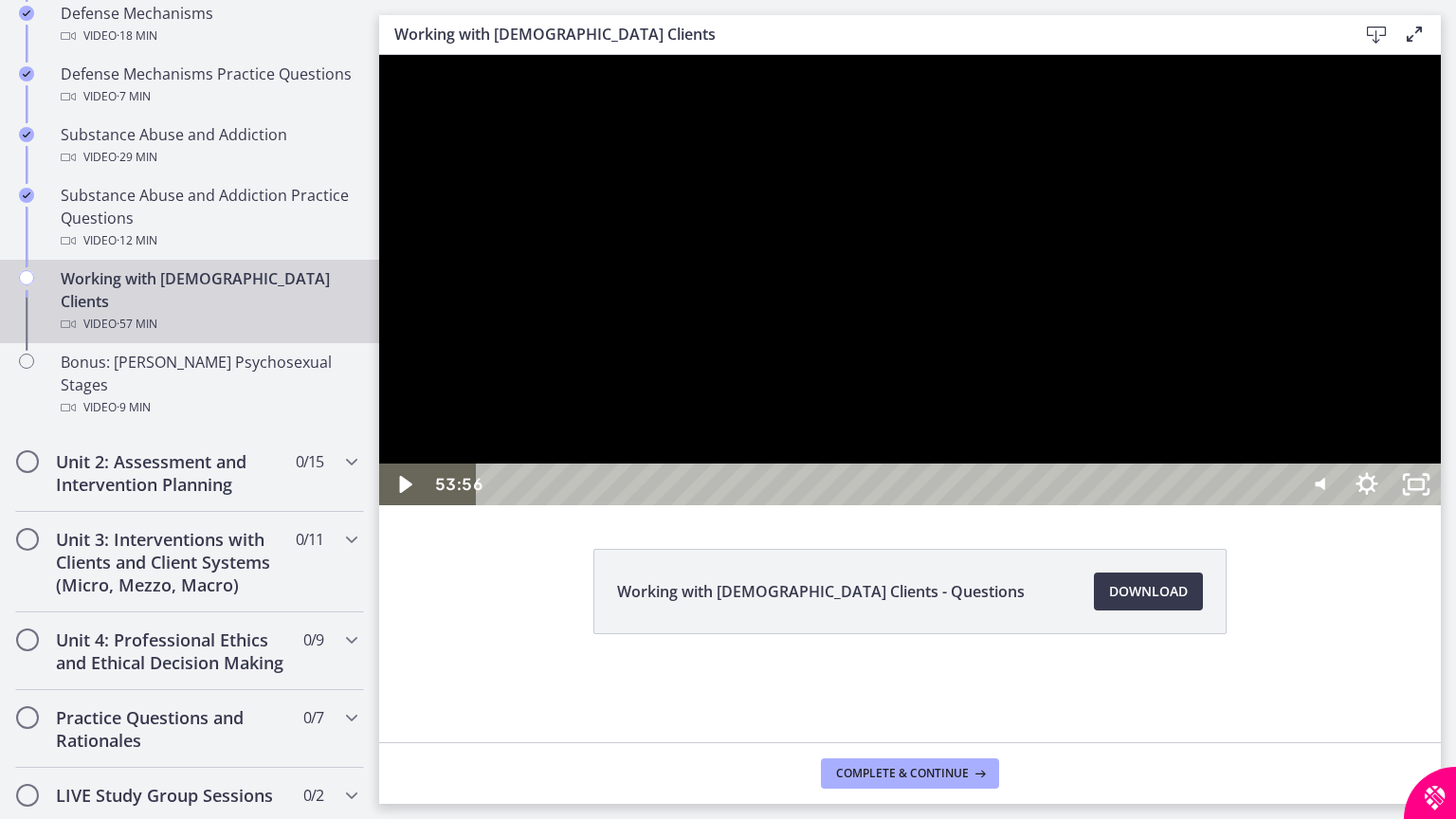 click at bounding box center (910, 280) 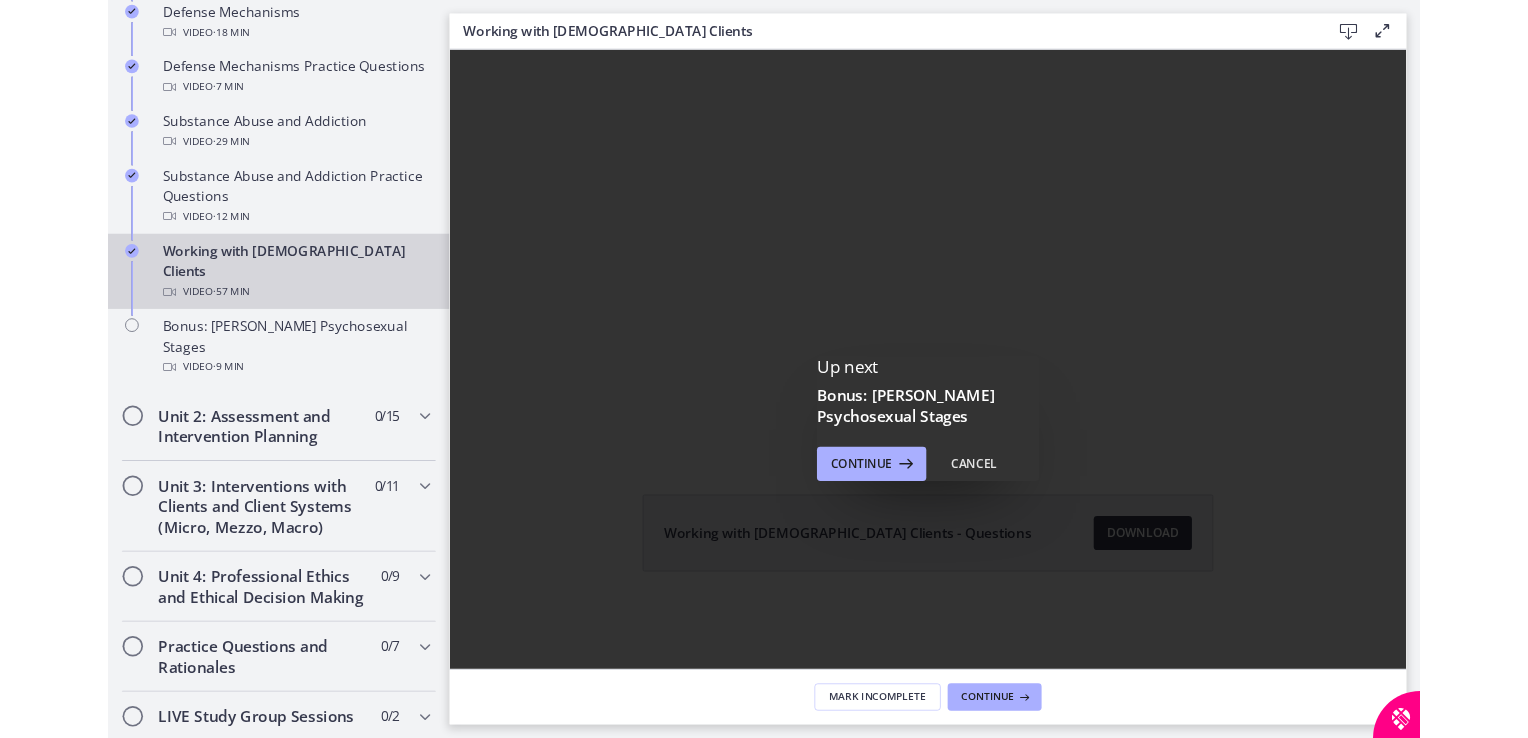scroll, scrollTop: 0, scrollLeft: 0, axis: both 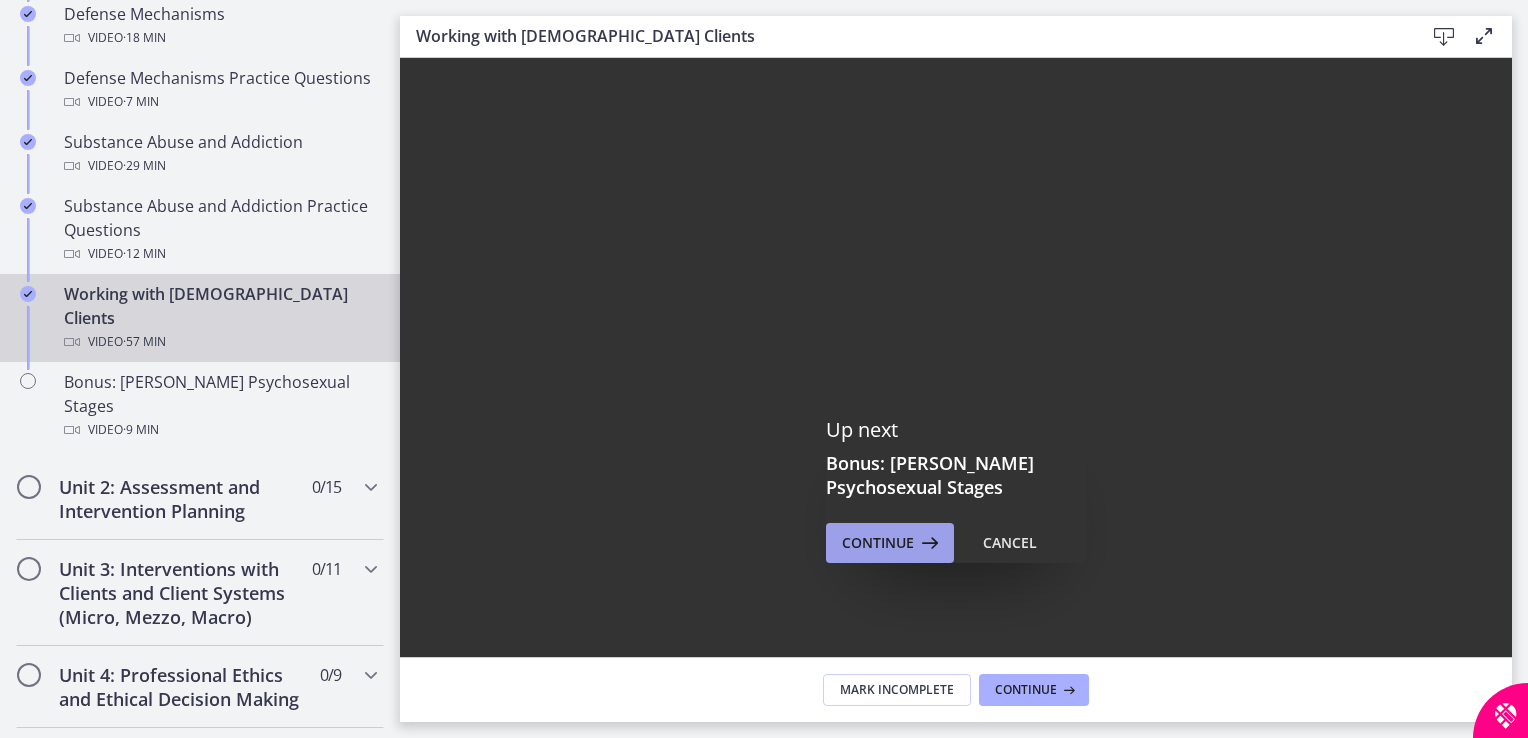 click on "Continue" at bounding box center (878, 543) 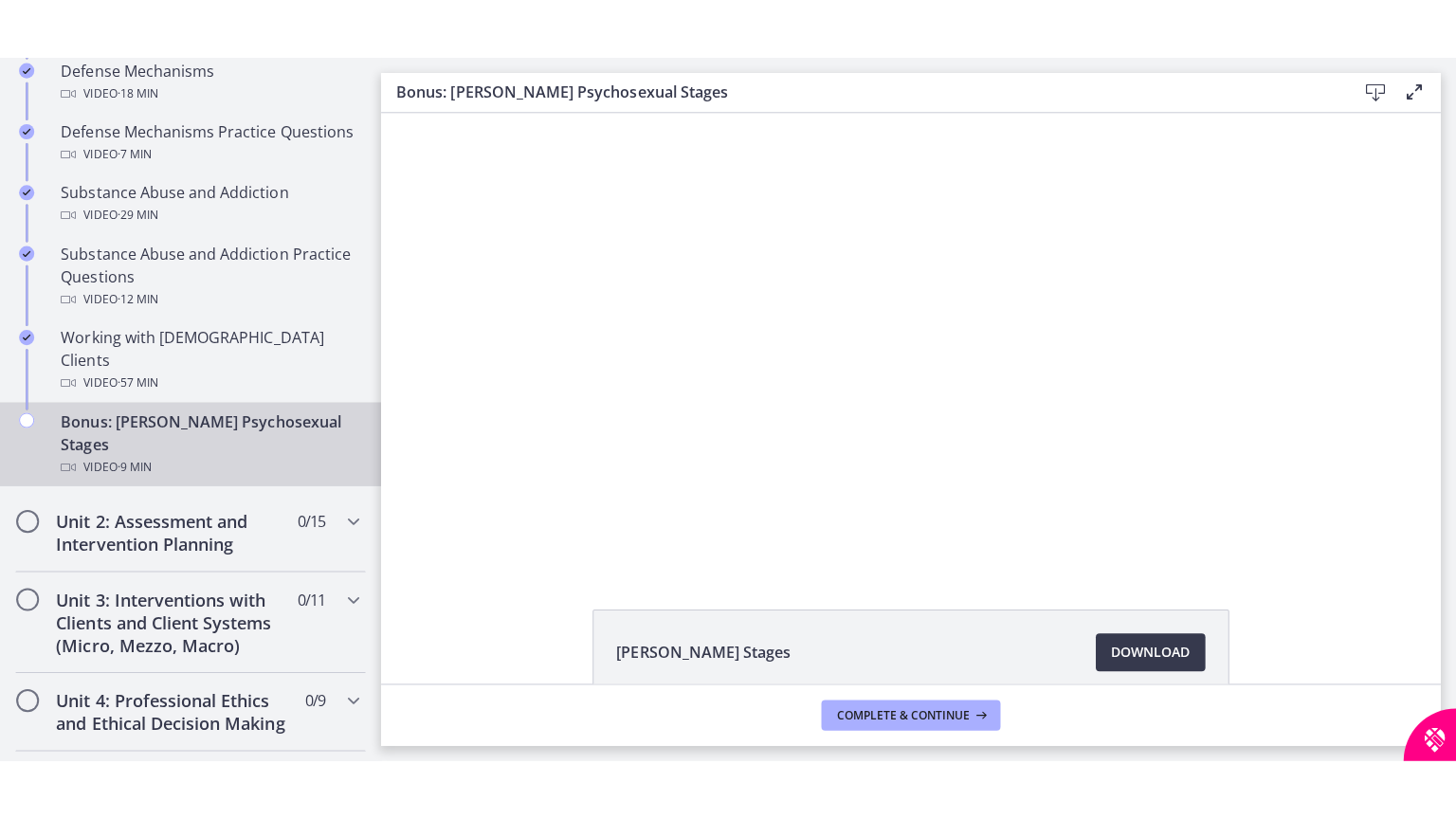 scroll, scrollTop: 0, scrollLeft: 0, axis: both 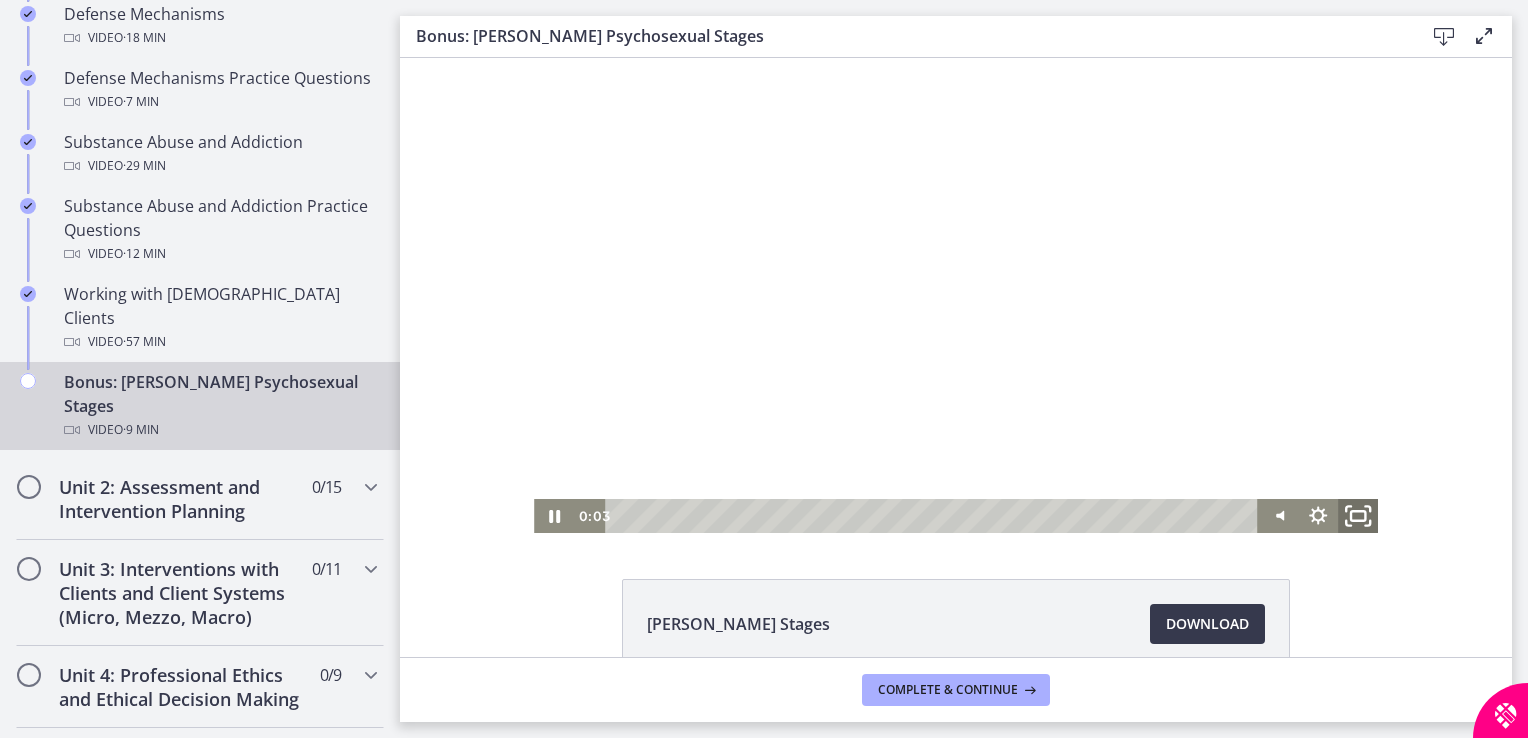 click 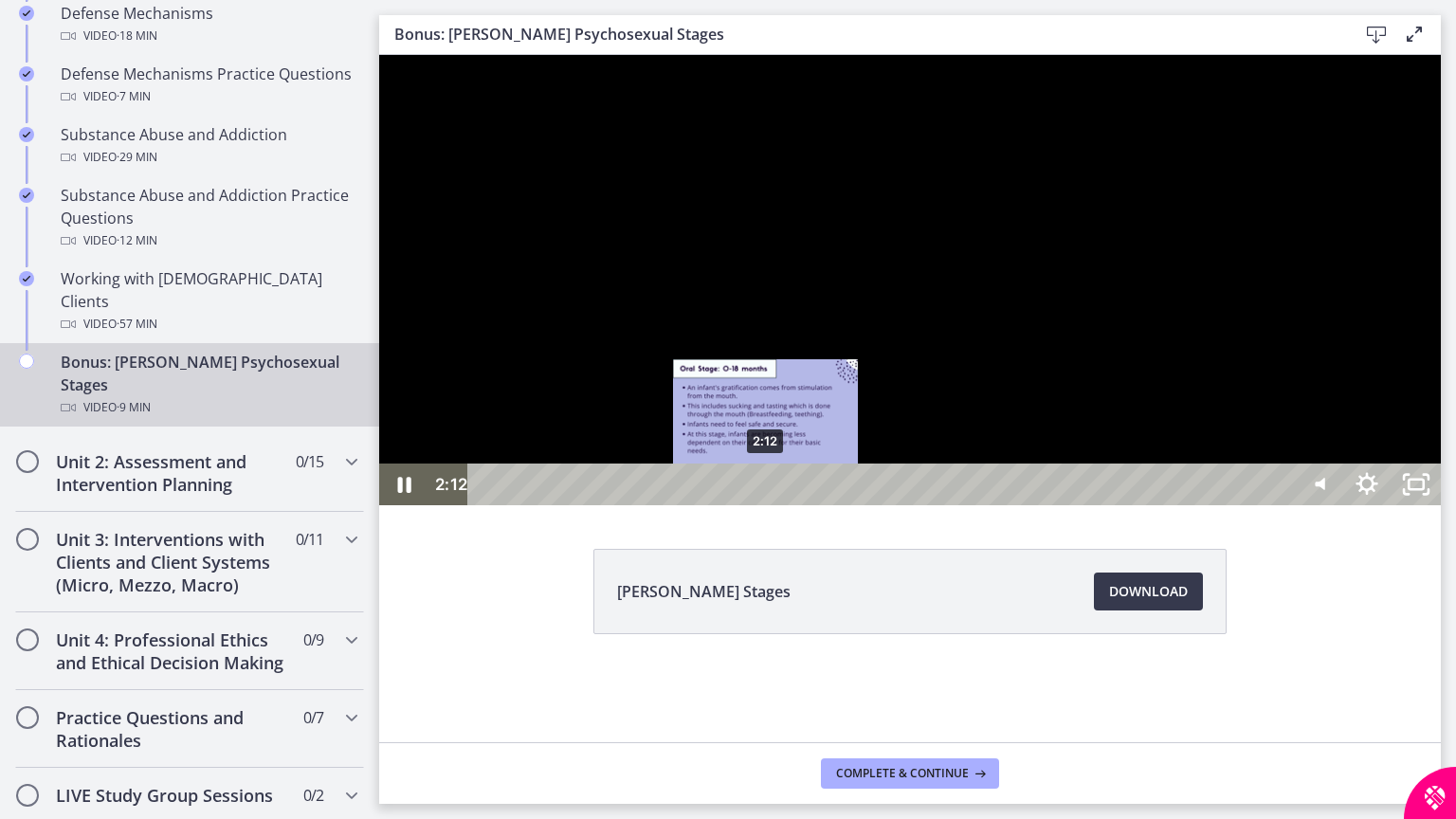 click at bounding box center [765, 484] 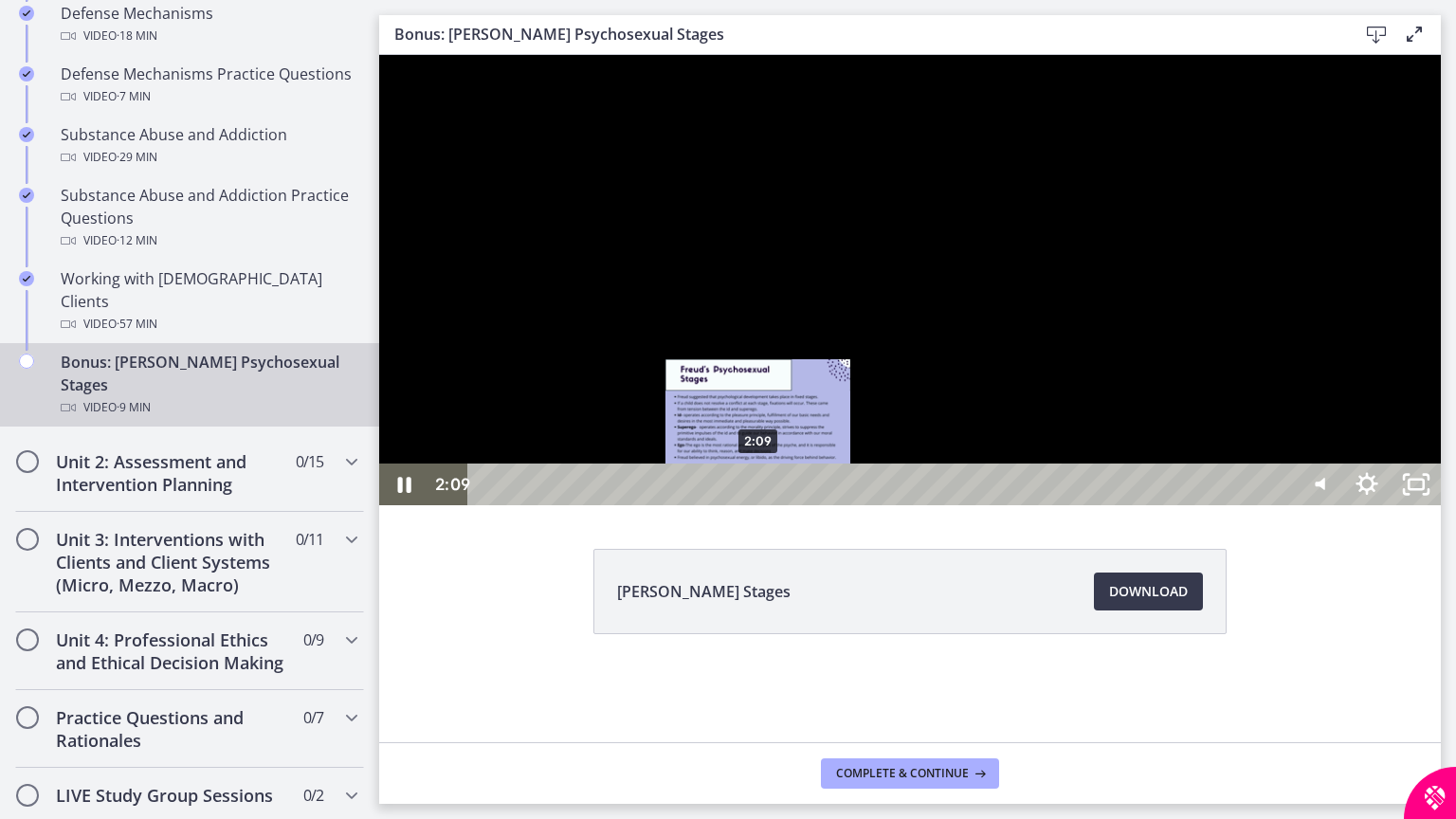 click at bounding box center (757, 484) 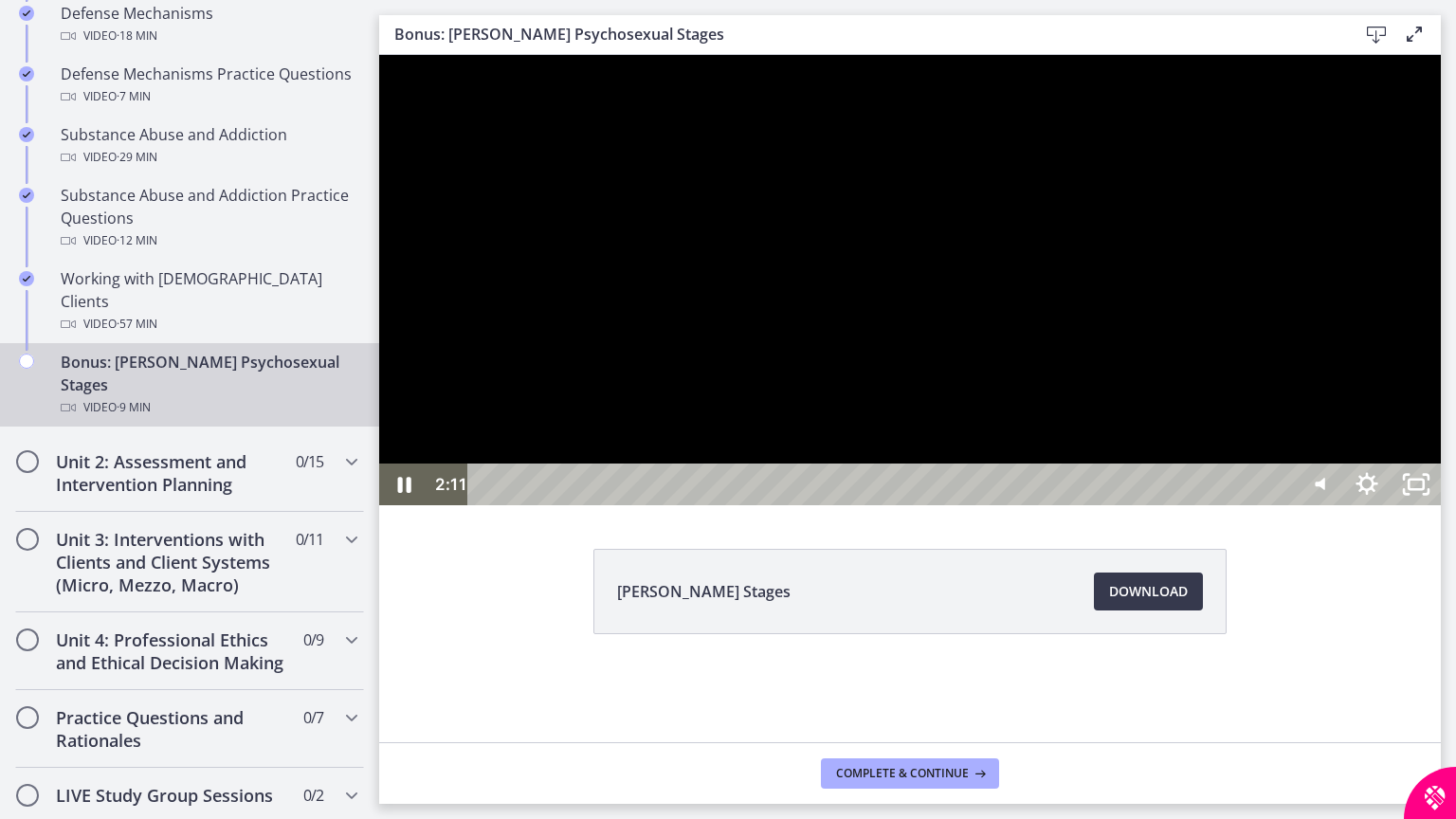 click at bounding box center [910, 280] 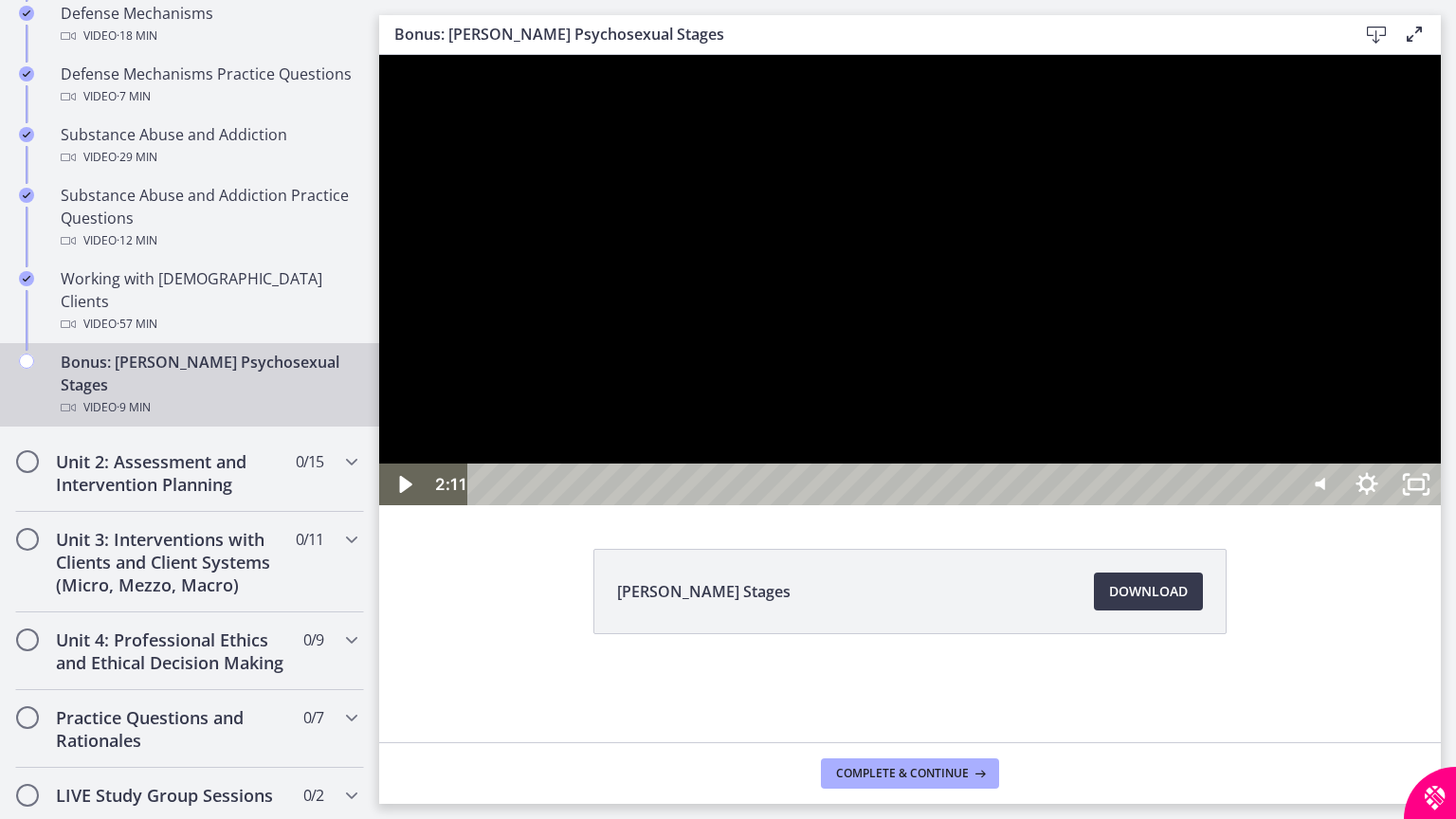 click at bounding box center [910, 280] 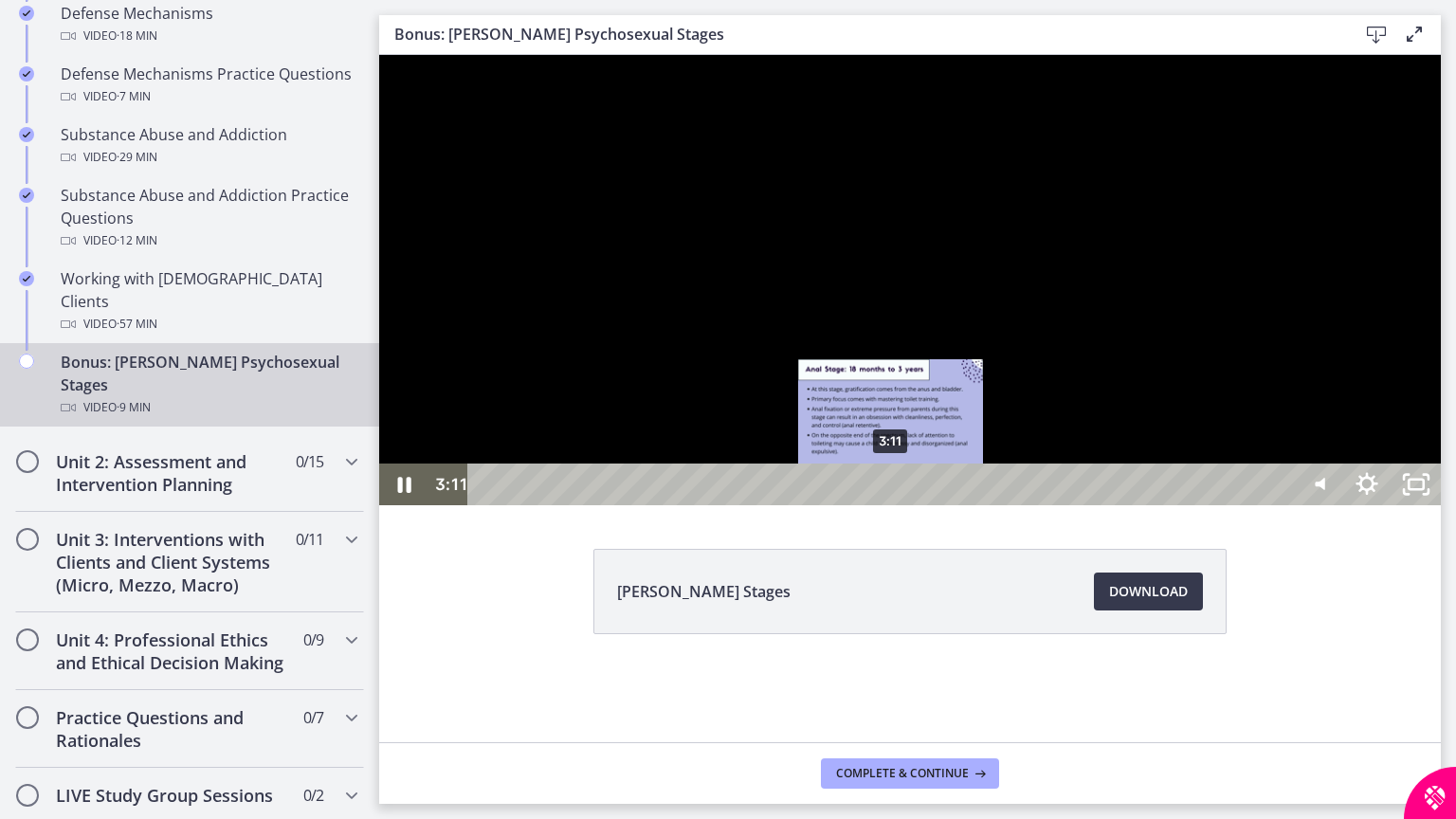 click at bounding box center [890, 484] 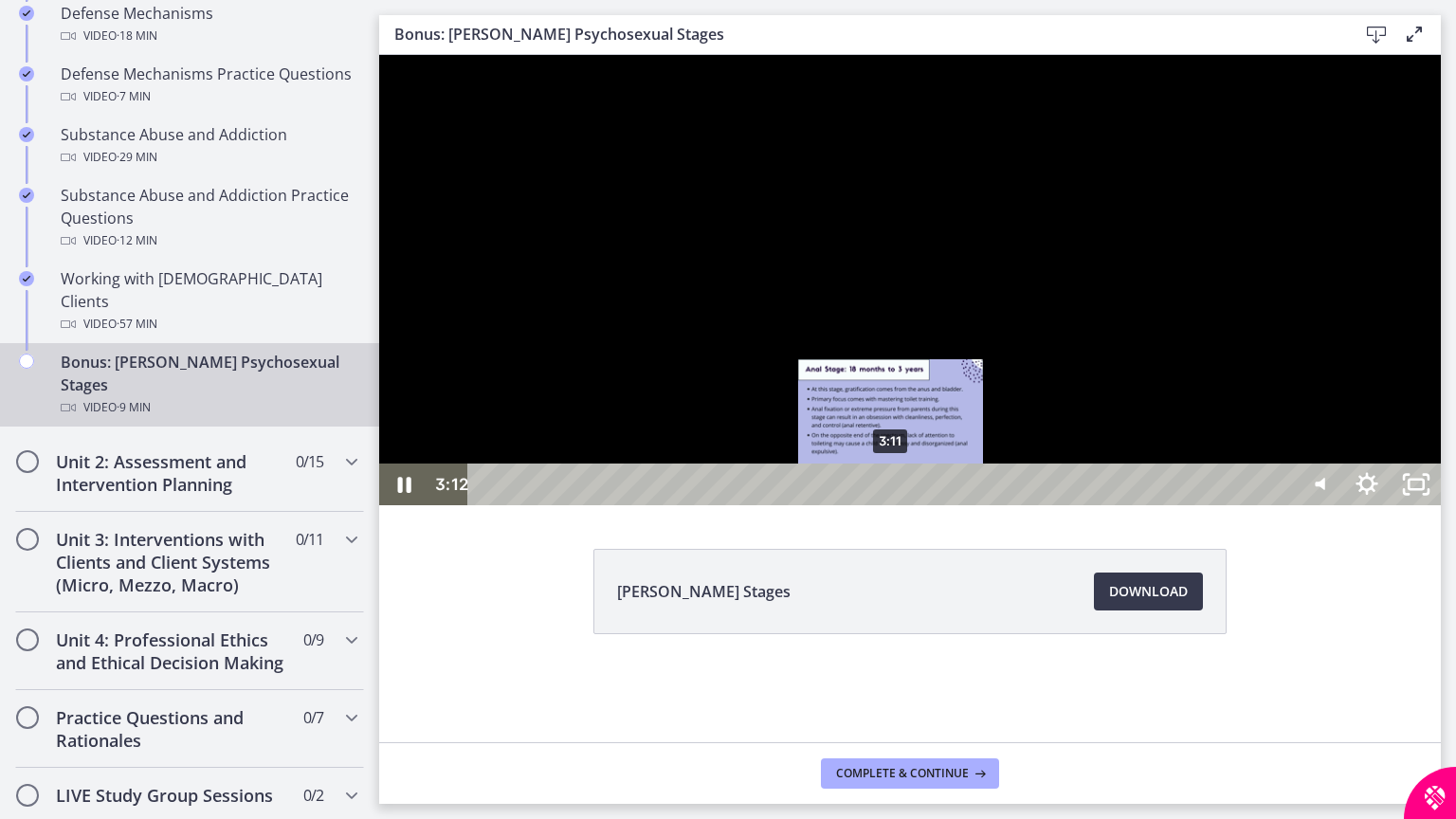 click at bounding box center (891, 484) 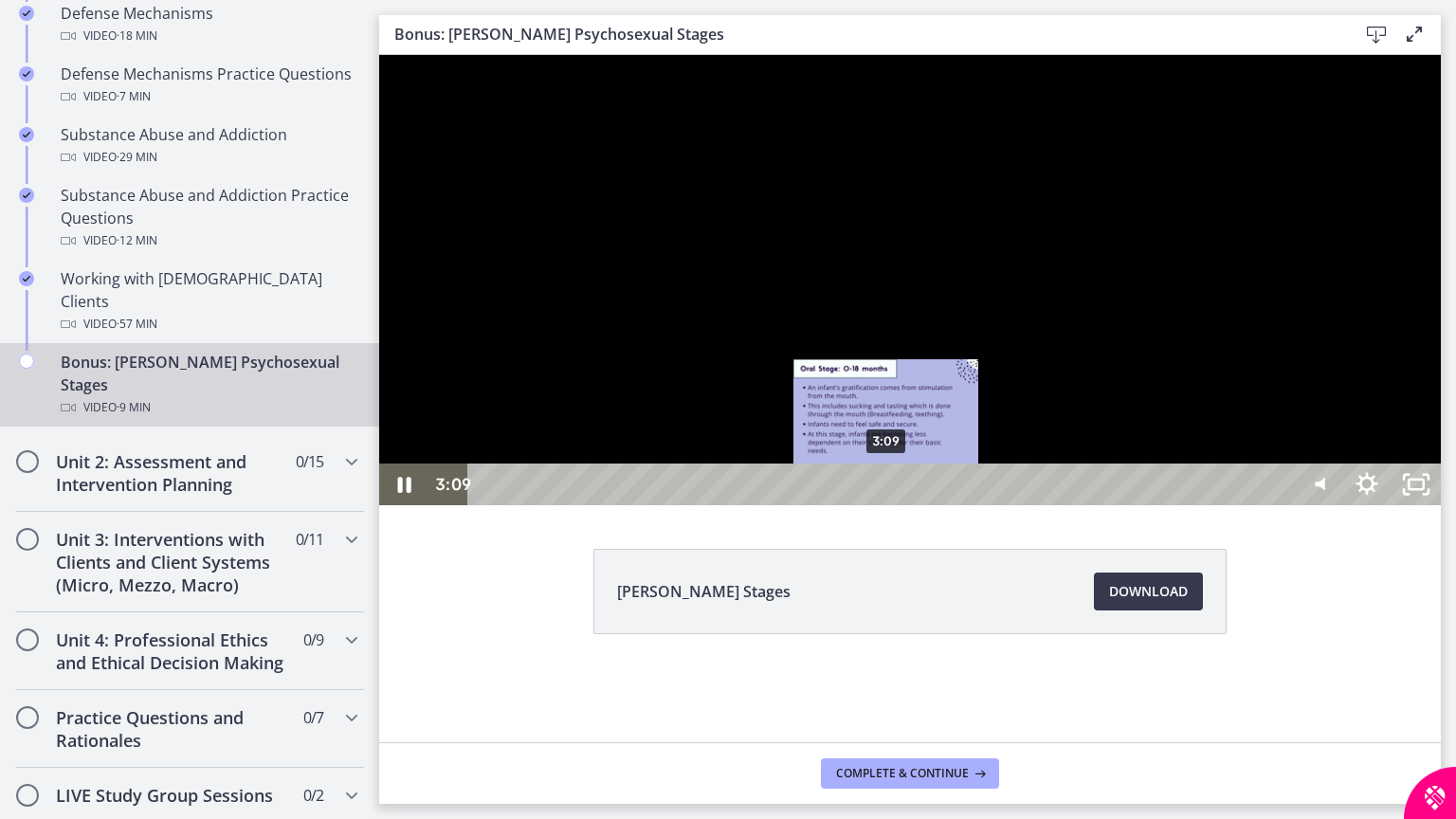 click at bounding box center [885, 484] 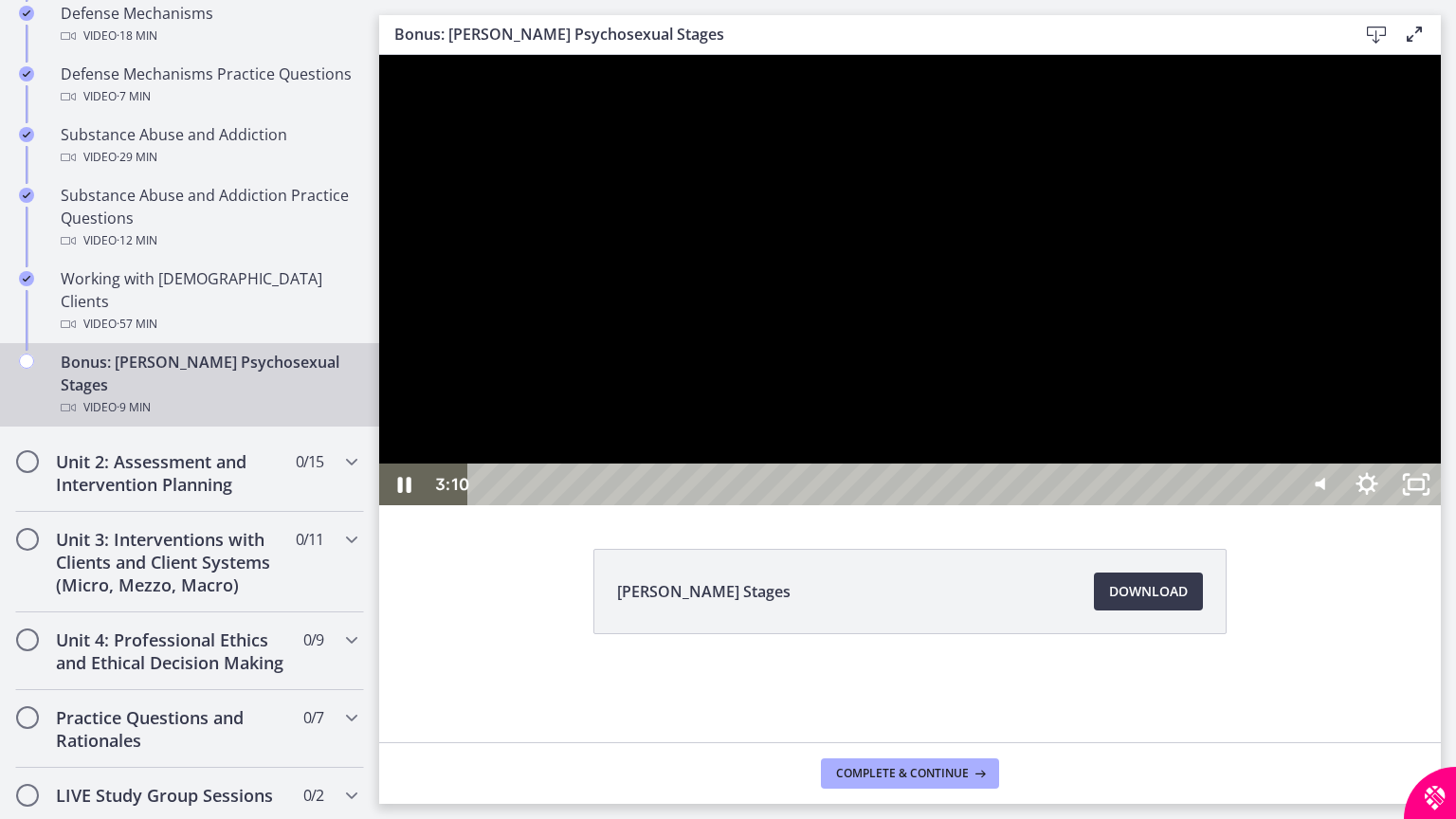 click at bounding box center [910, 280] 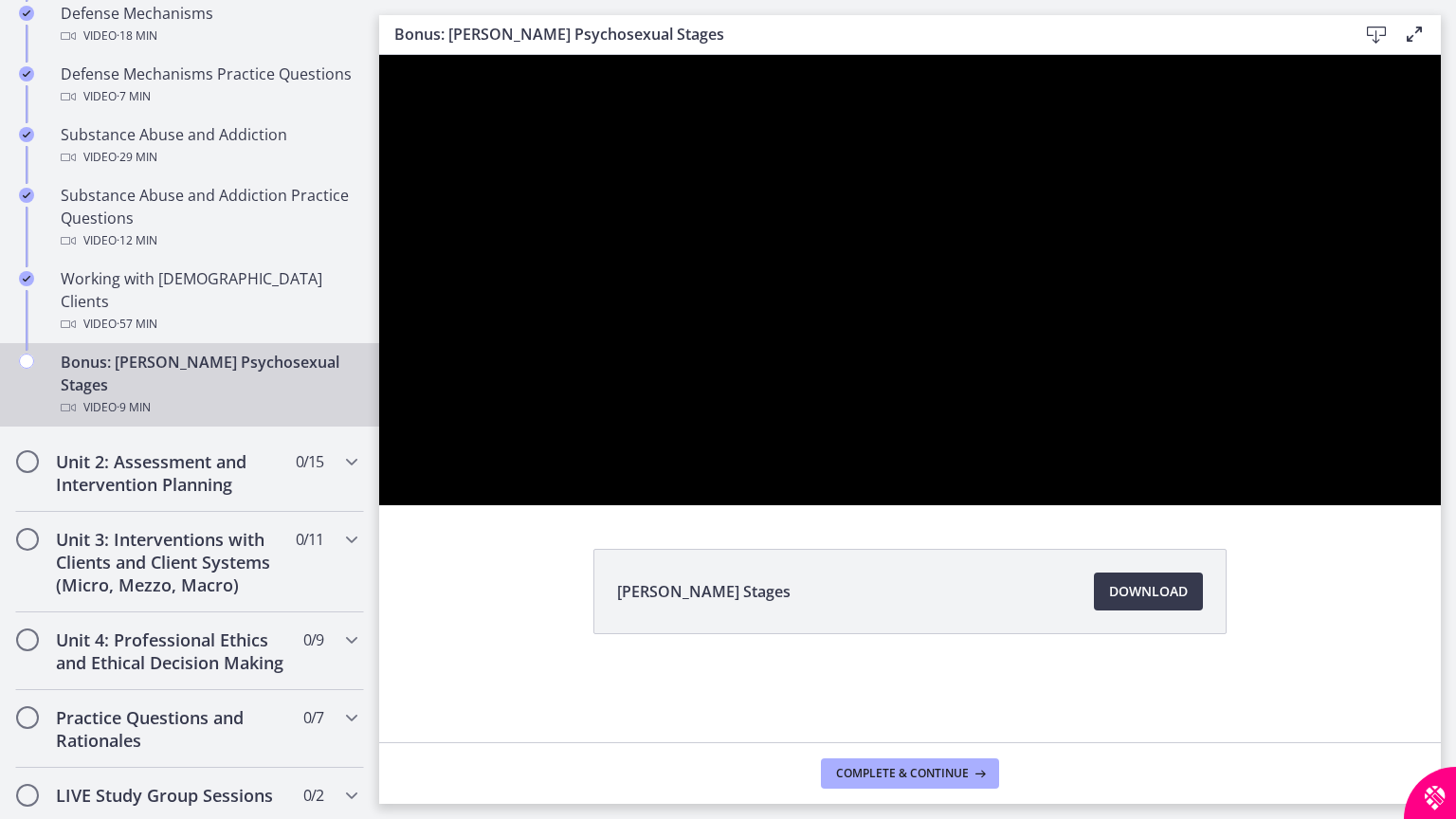 click at bounding box center [910, 280] 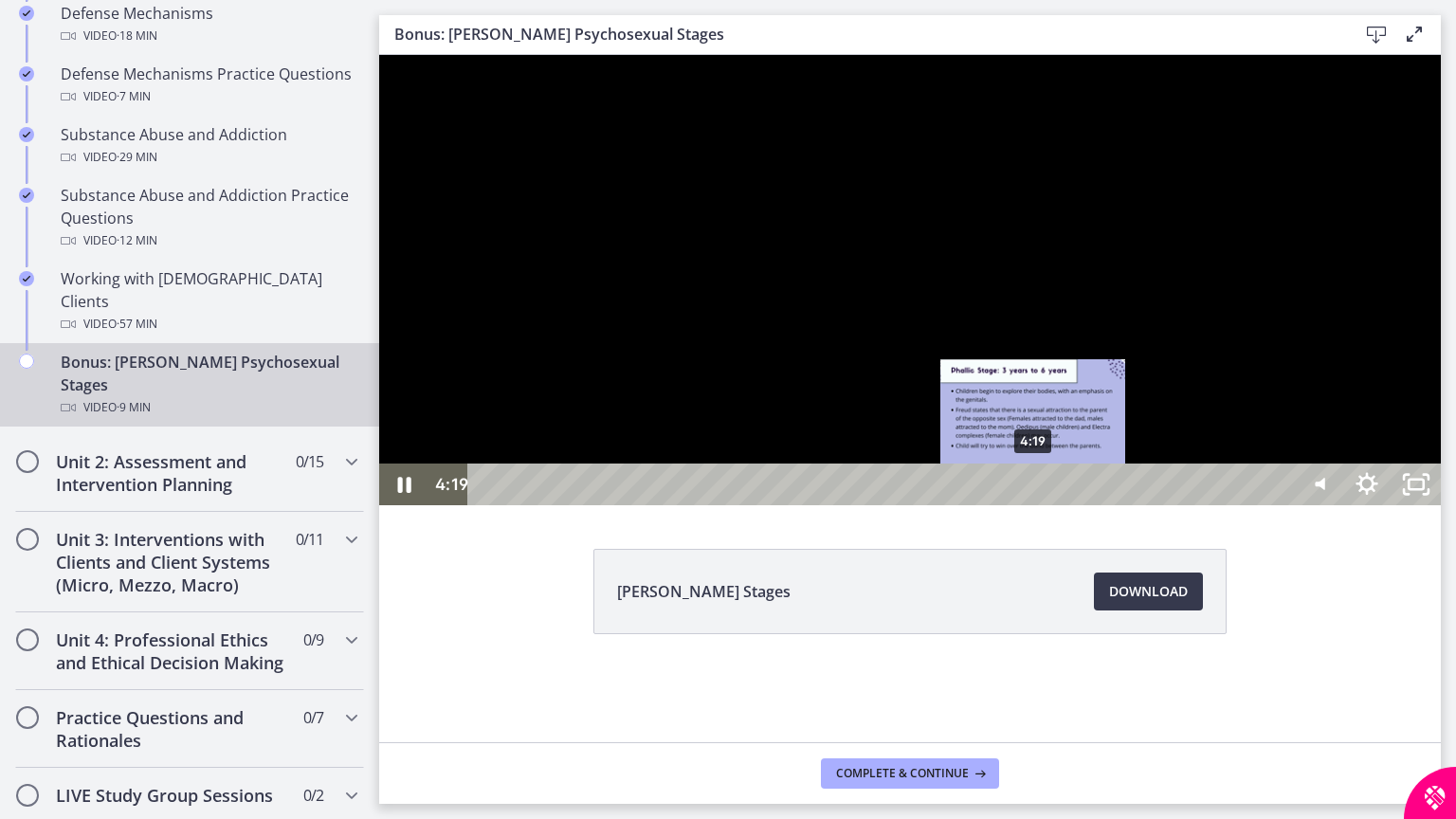 click on "4:19" at bounding box center (883, 484) 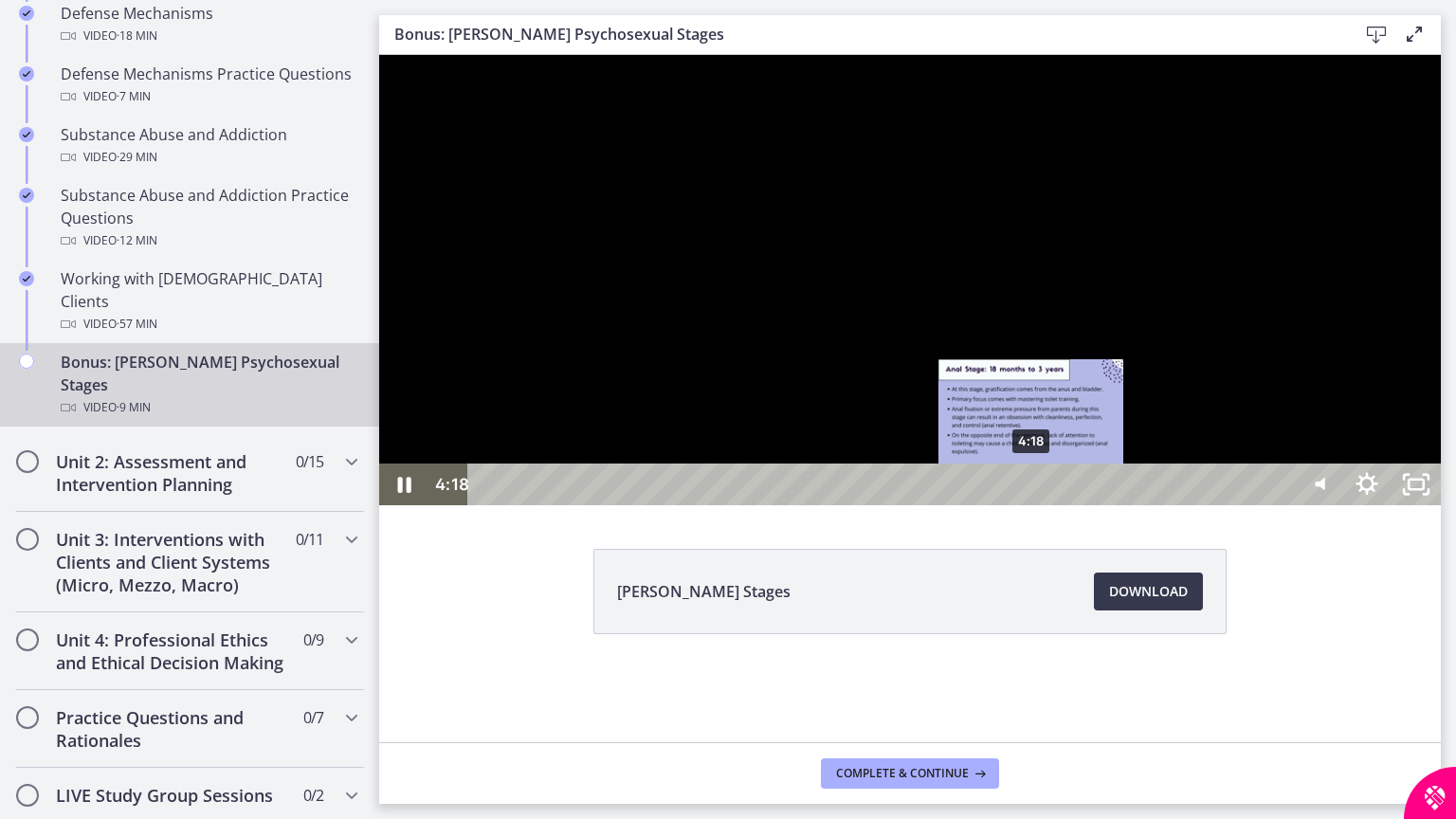 click at bounding box center (1030, 484) 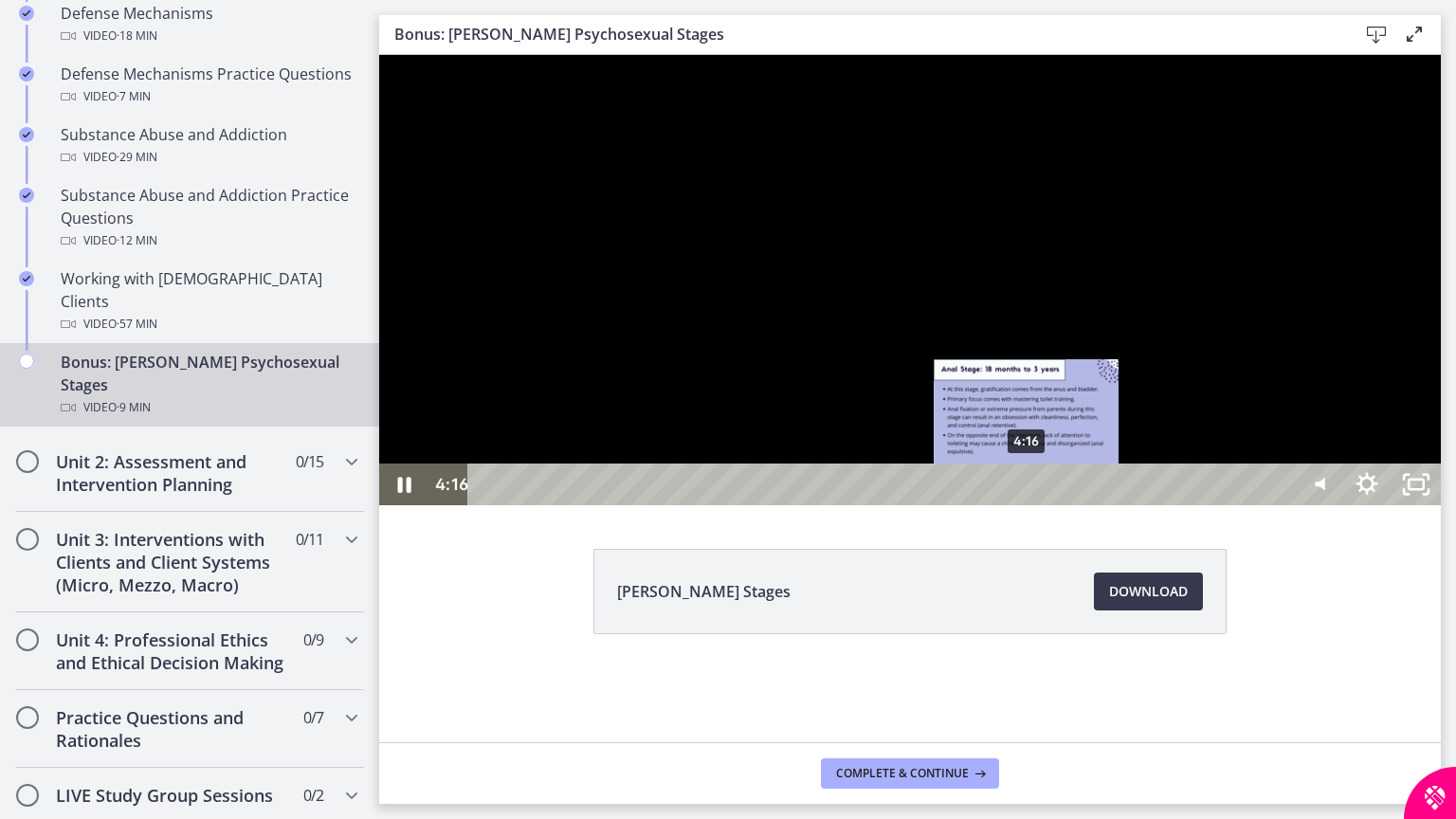 click at bounding box center [1026, 484] 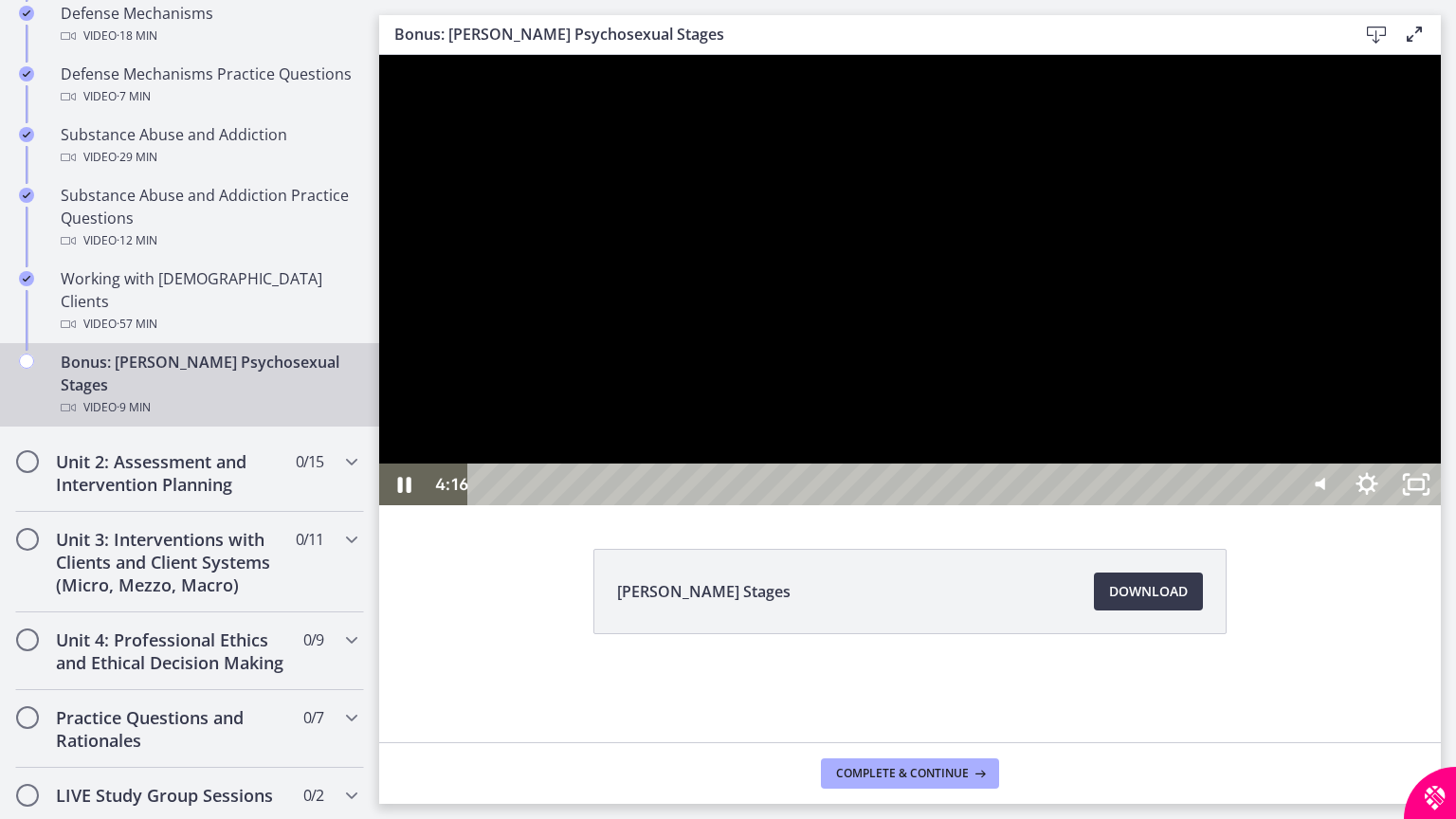 click at bounding box center (910, 280) 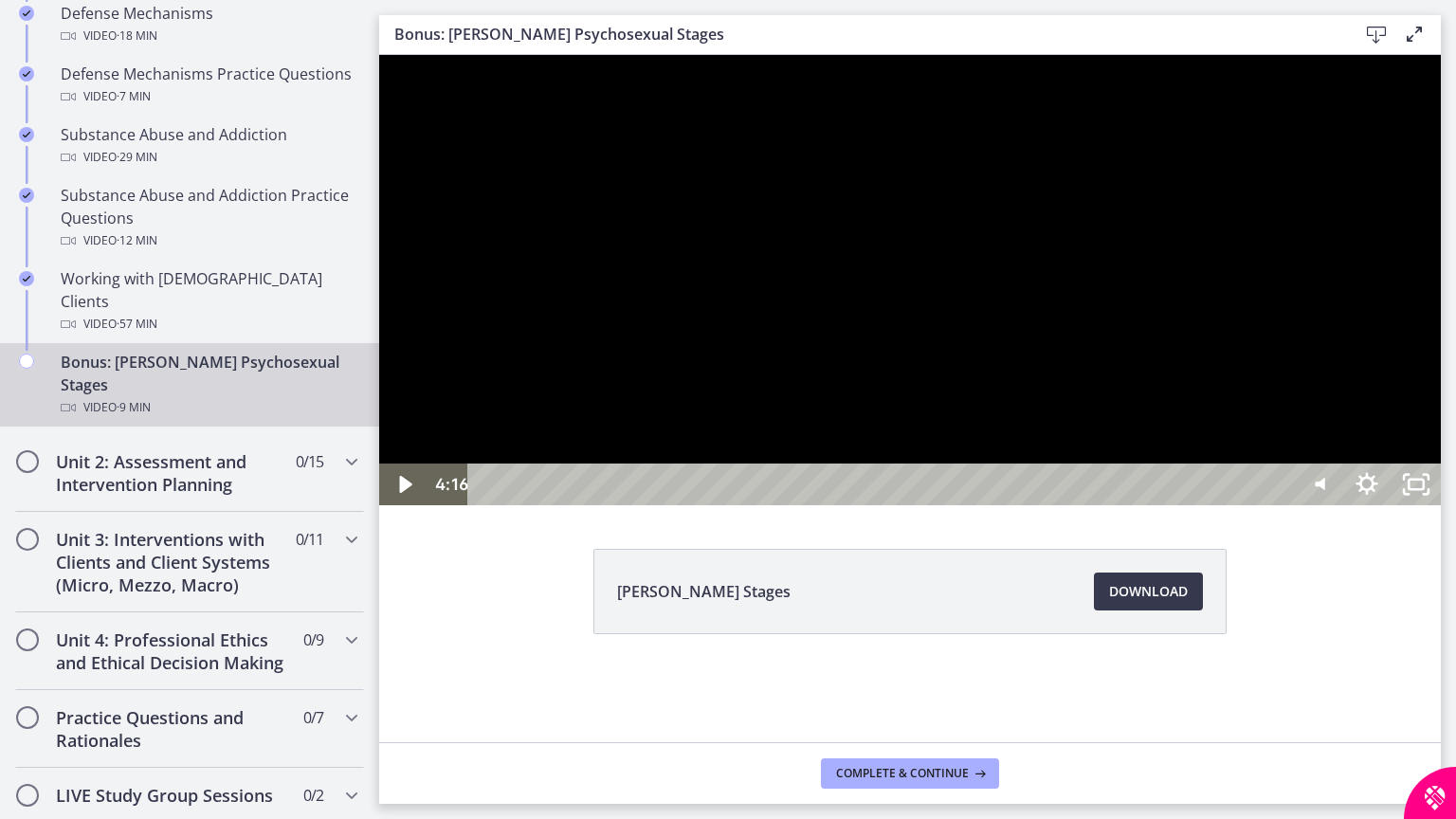 click at bounding box center (910, 280) 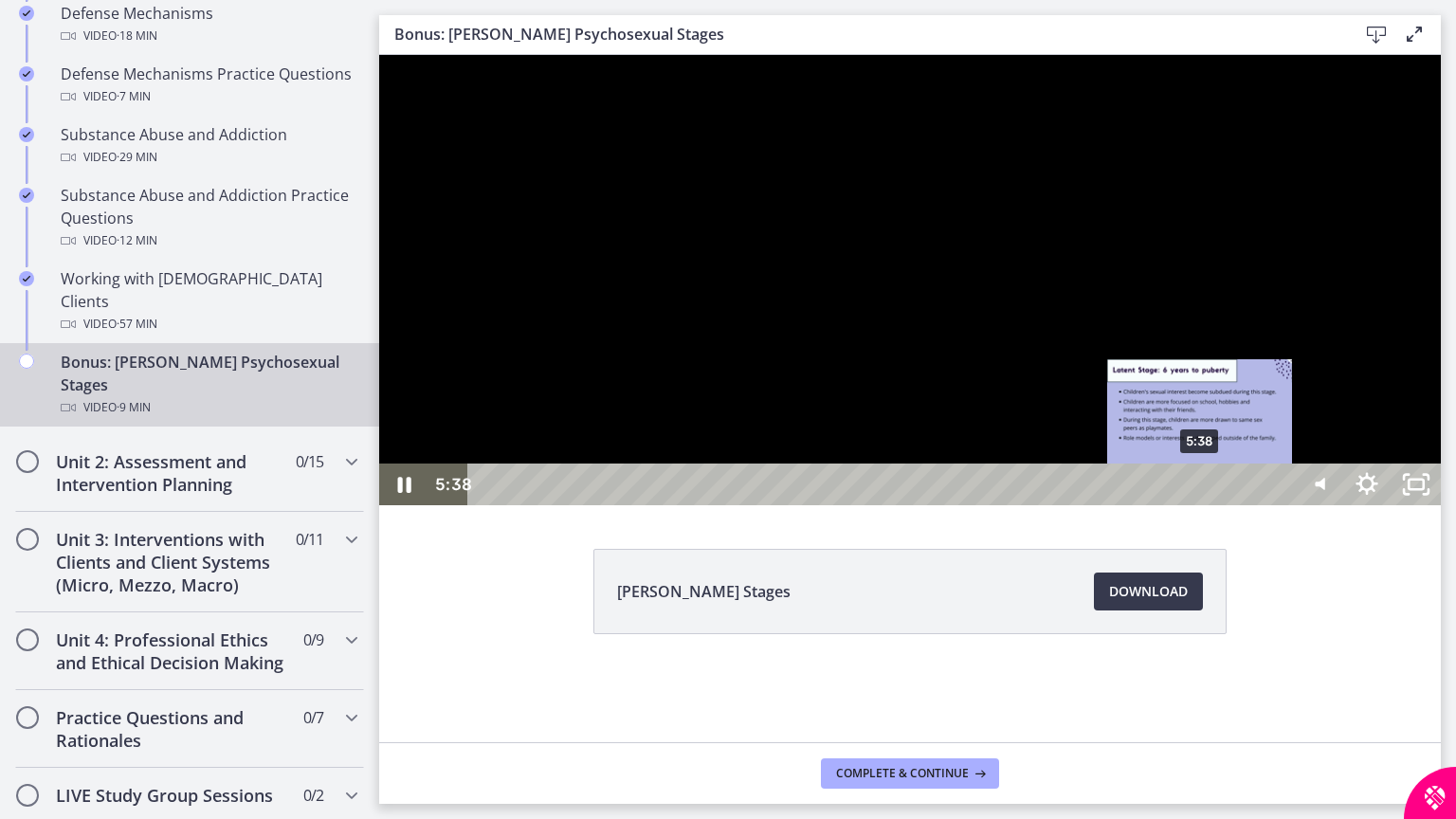 click at bounding box center [1200, 484] 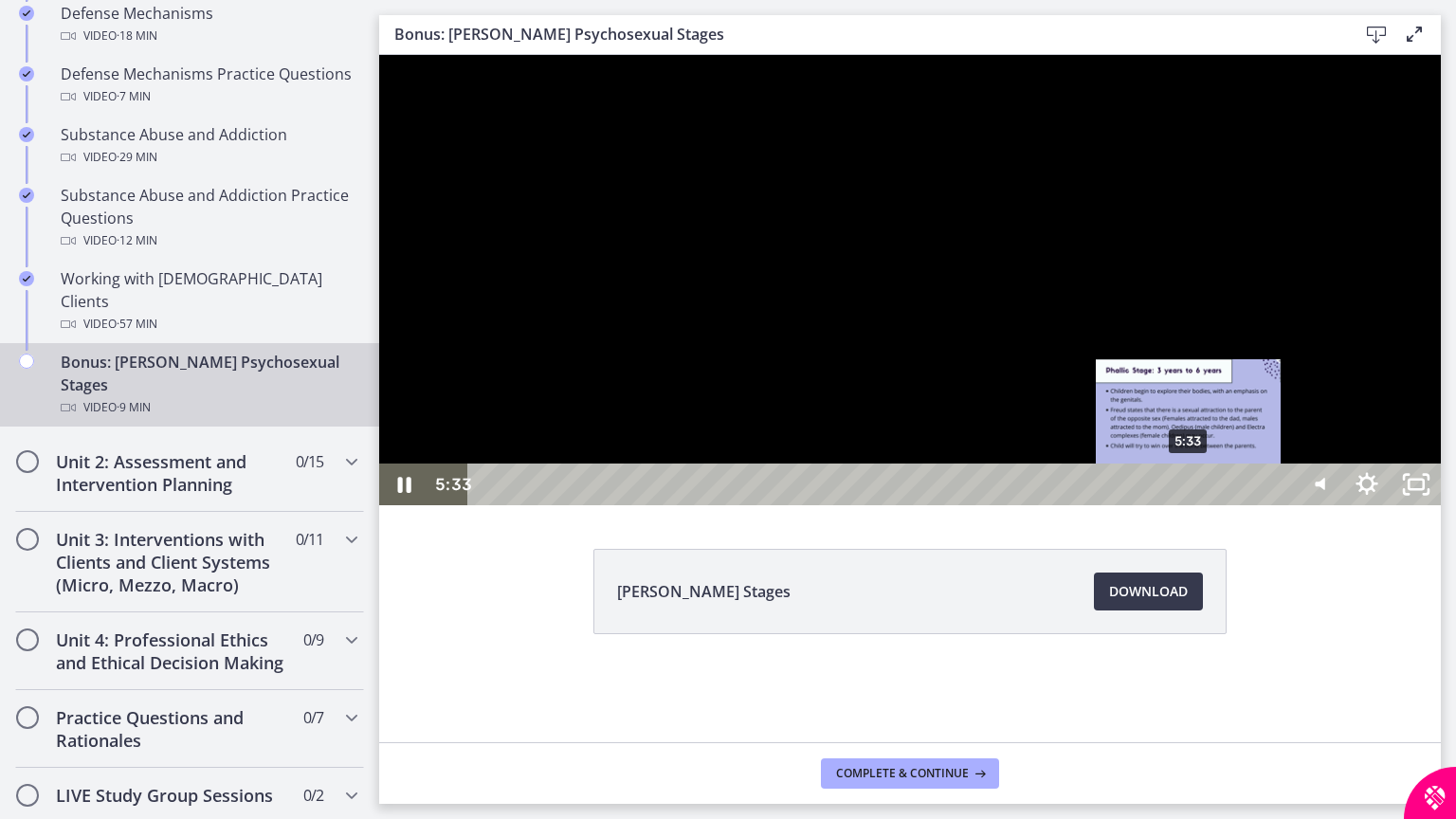 drag, startPoint x: 1201, startPoint y: 852, endPoint x: 1190, endPoint y: 850, distance: 11.18034 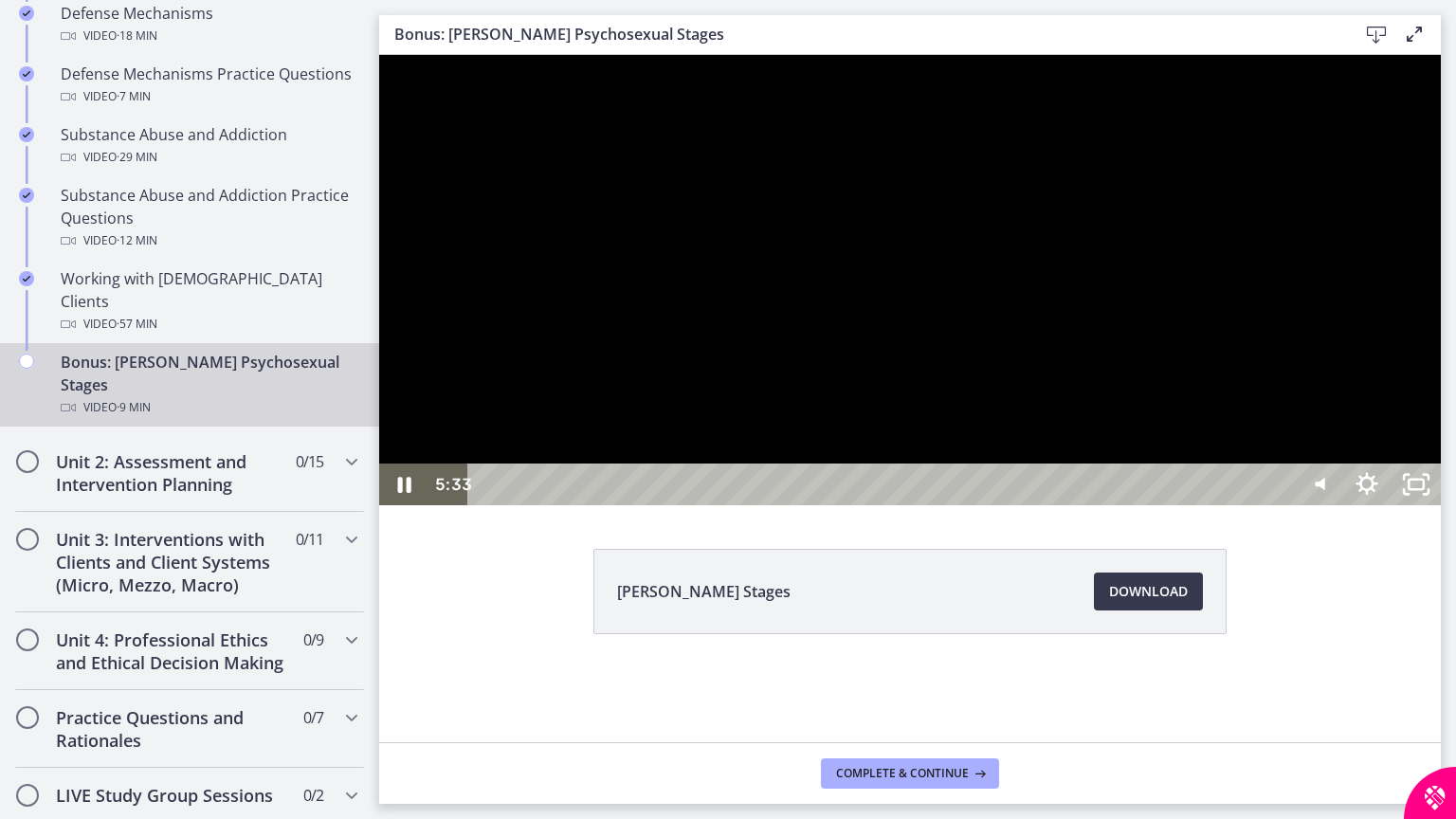 click at bounding box center (910, 280) 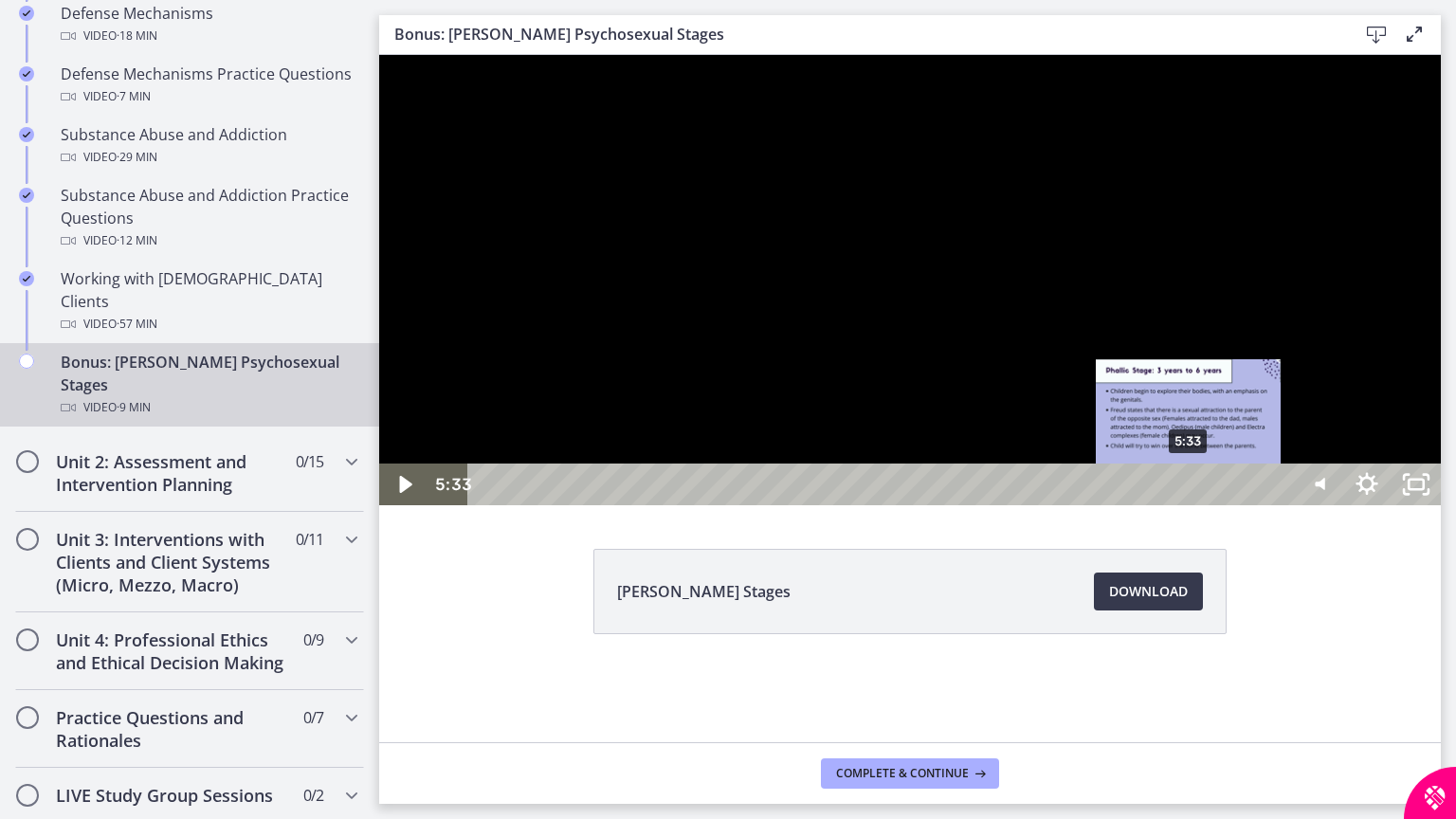 click at bounding box center [1189, 484] 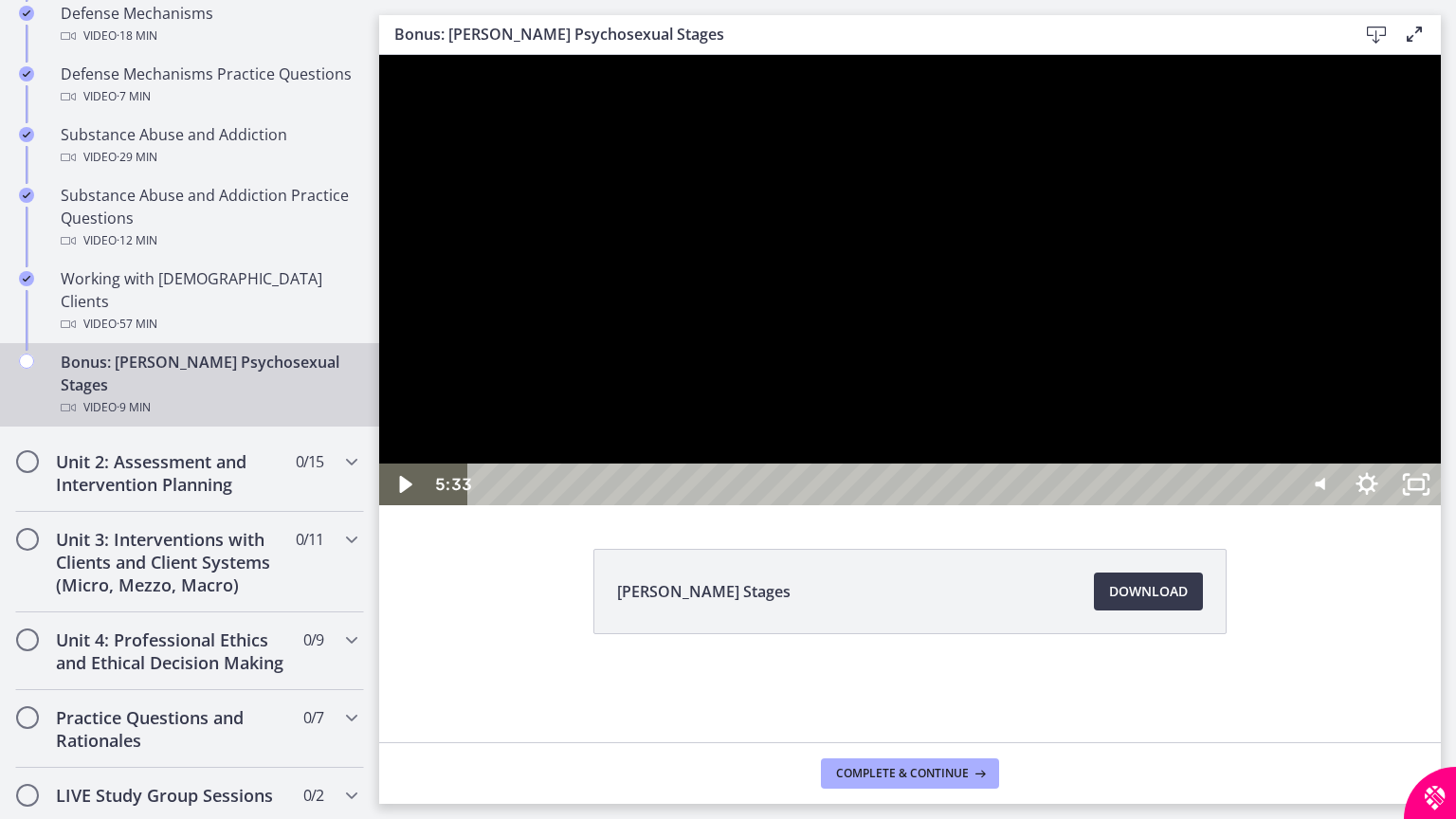 click at bounding box center [910, 280] 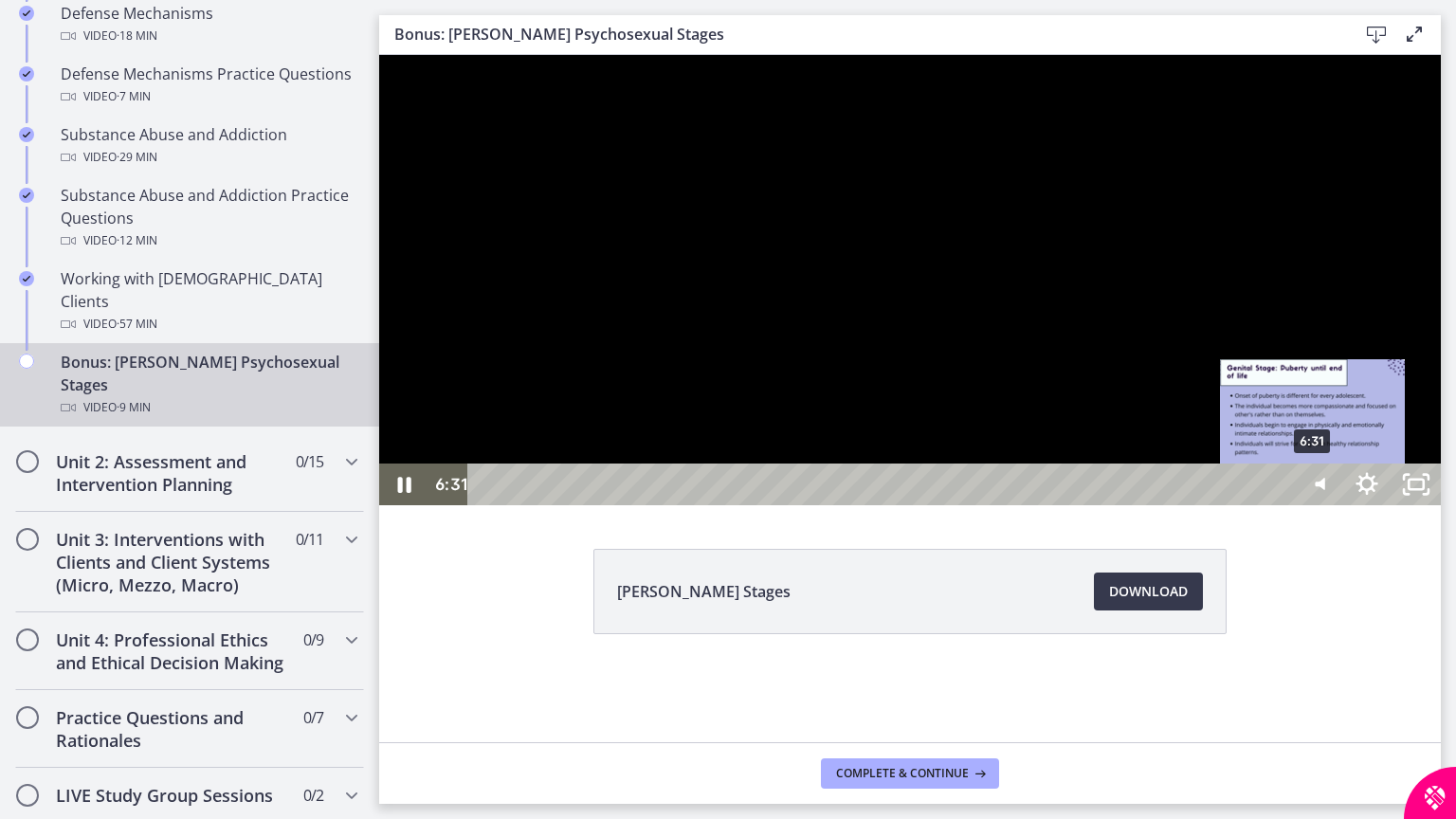 click at bounding box center (1312, 484) 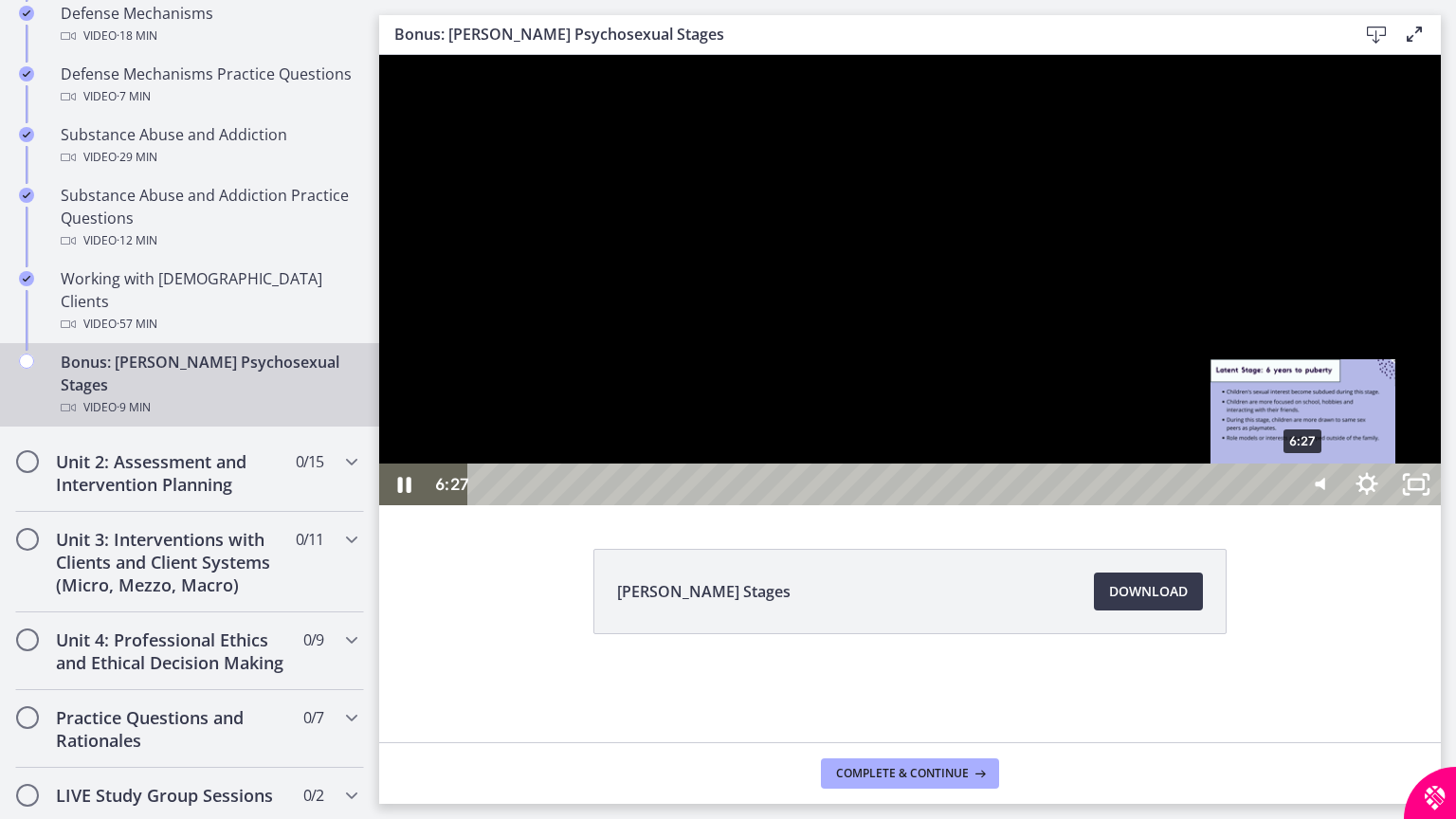 click at bounding box center (1303, 484) 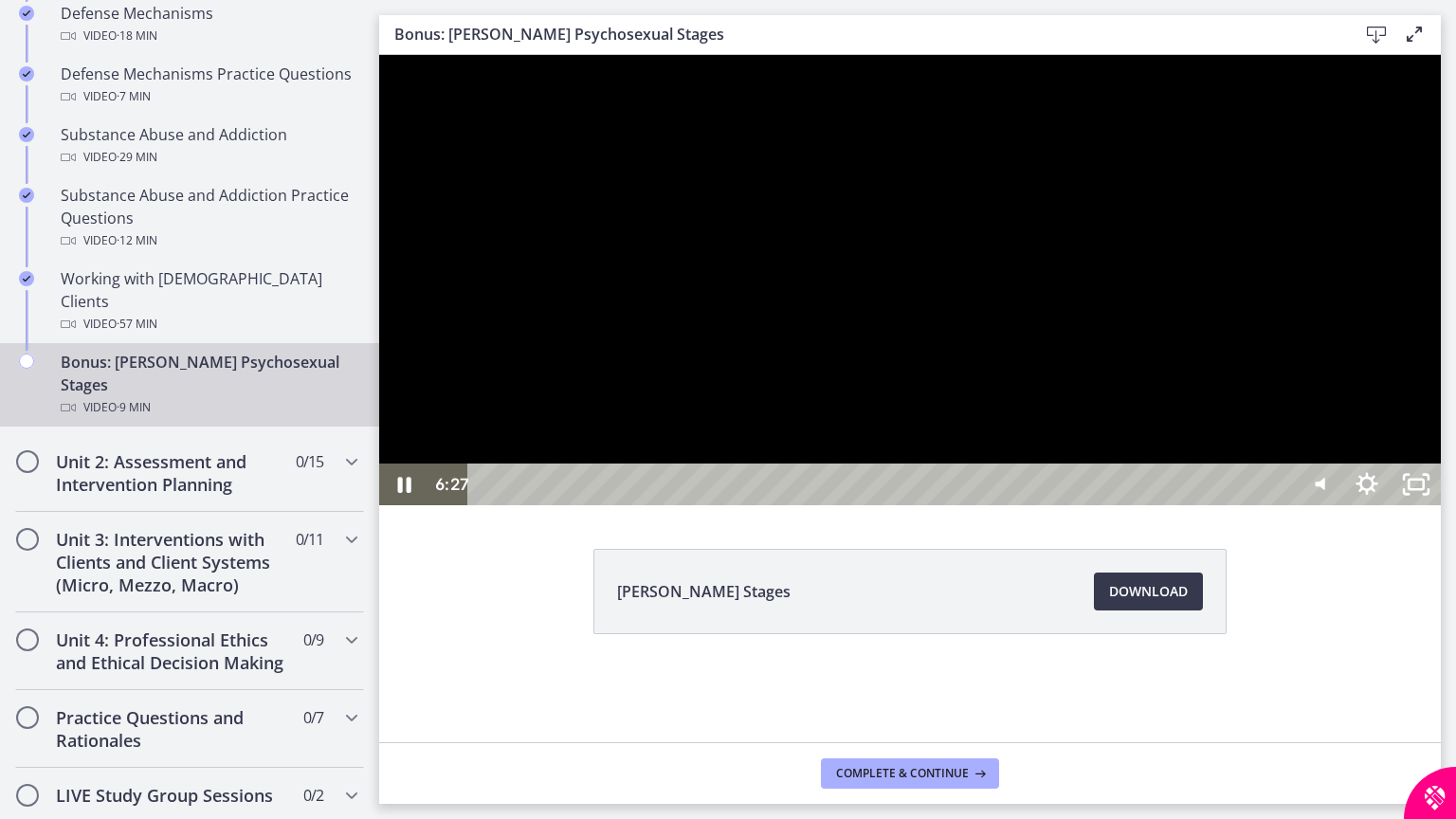click at bounding box center [910, 280] 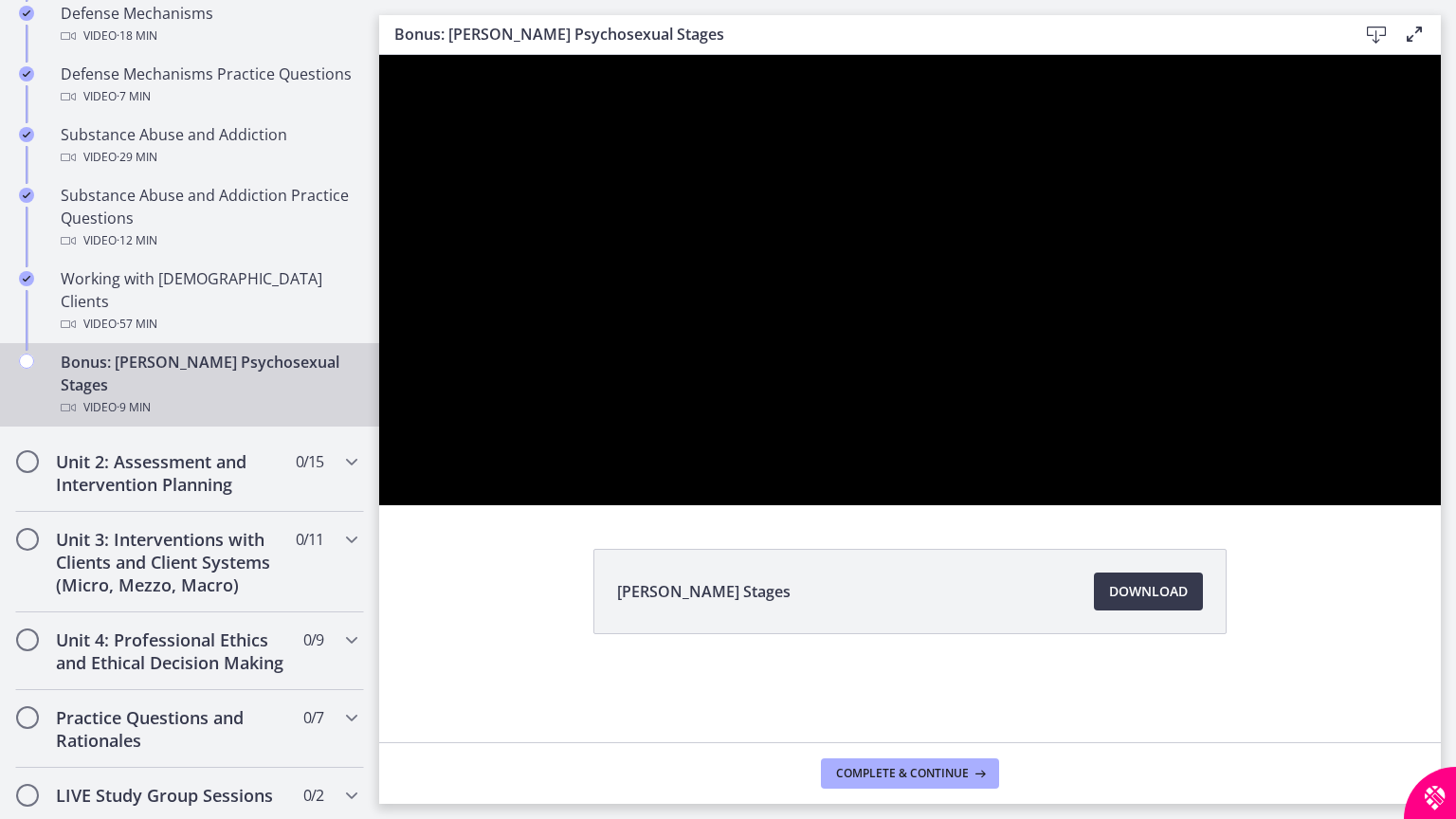 click at bounding box center (910, 280) 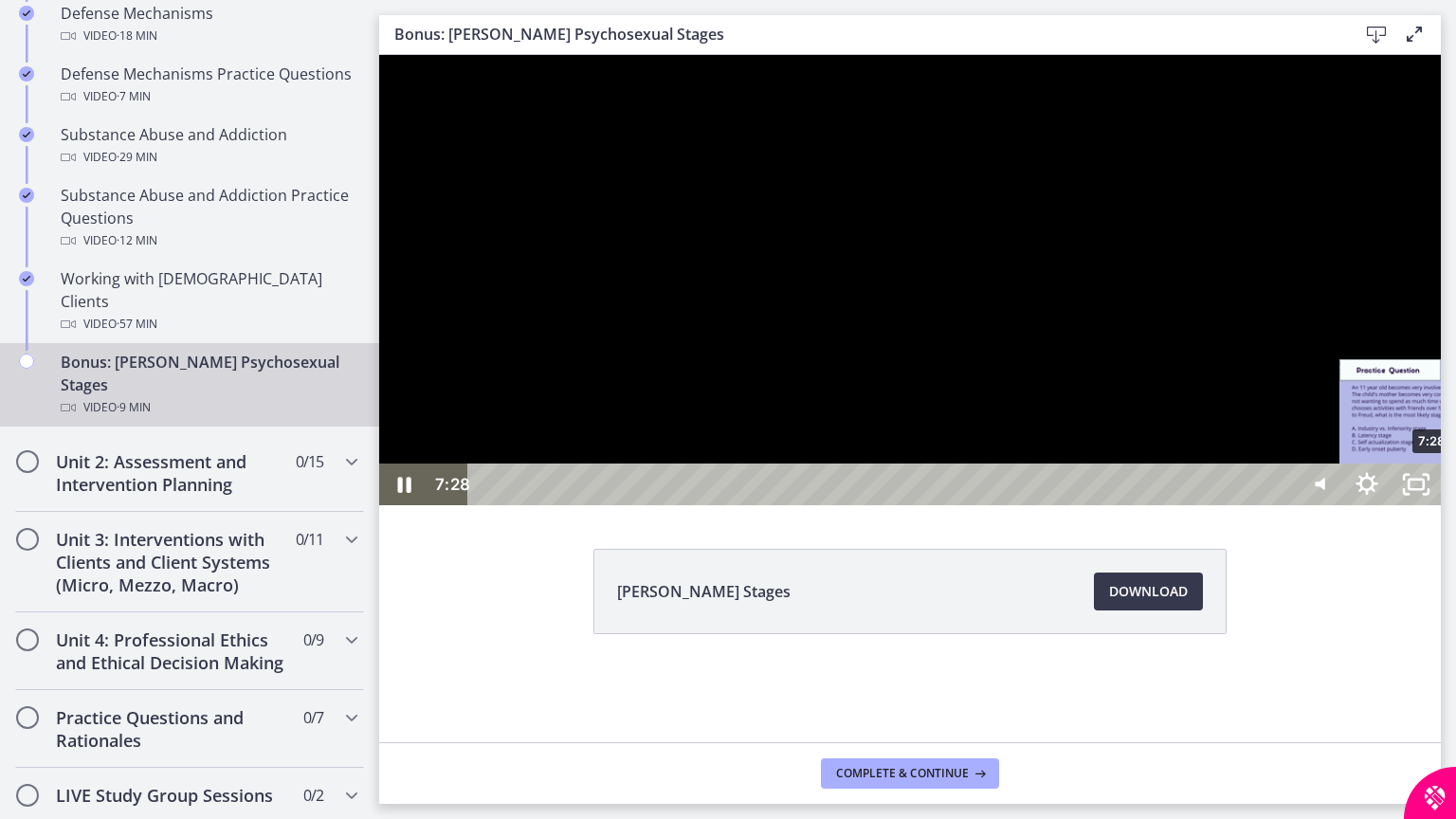 click on "7:28" at bounding box center [883, 484] 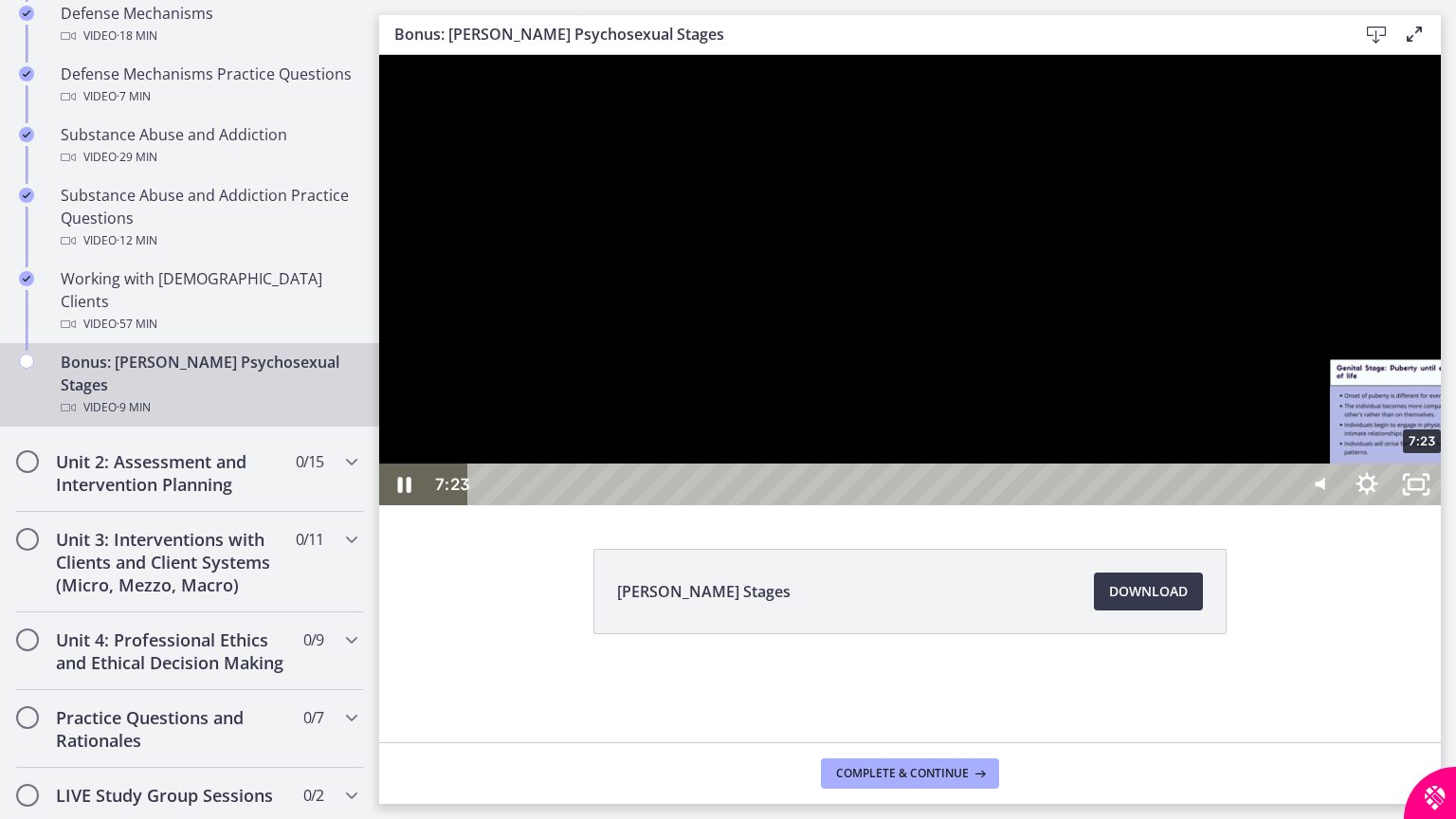 click at bounding box center (1422, 484) 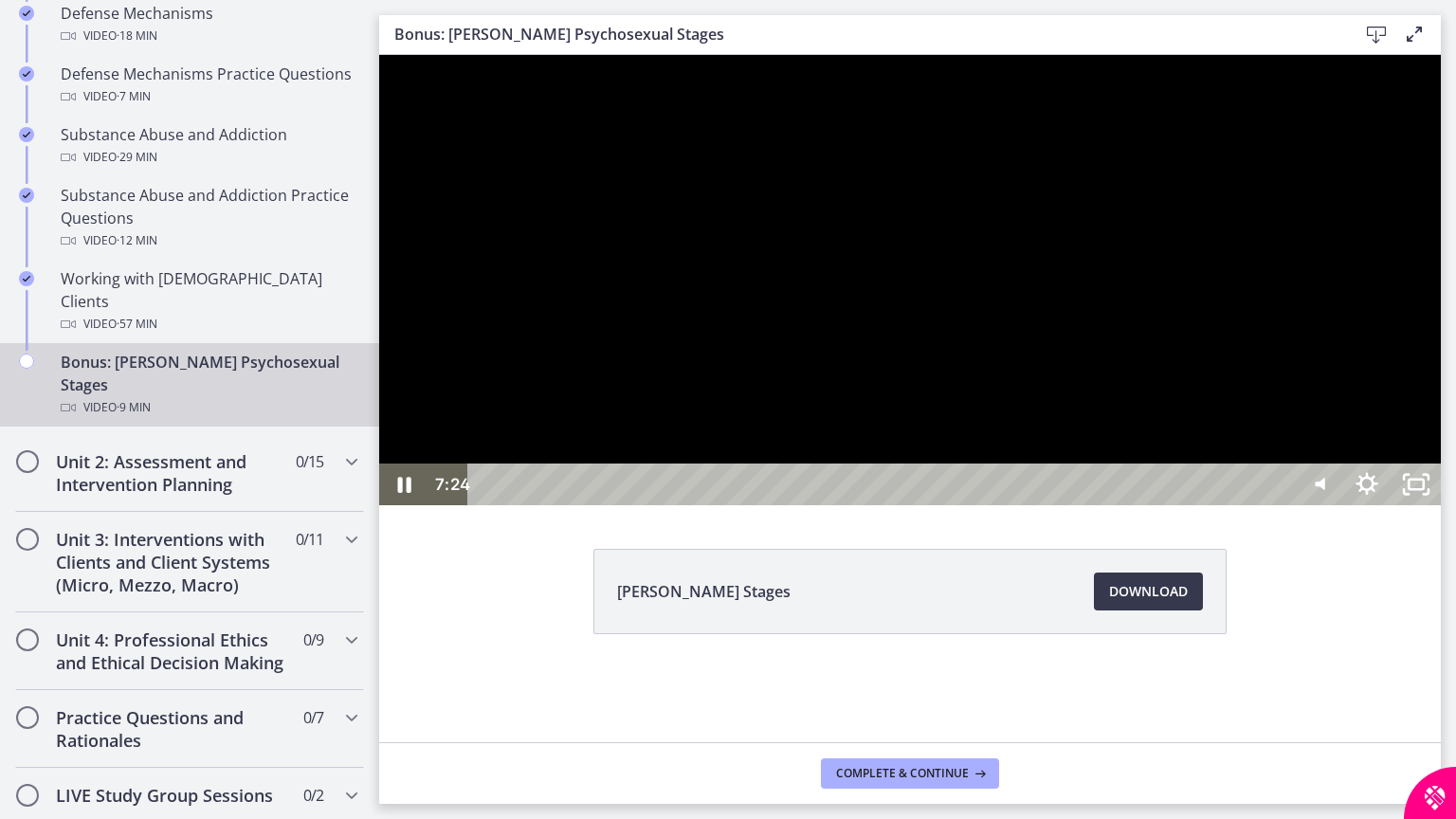 click at bounding box center (910, 280) 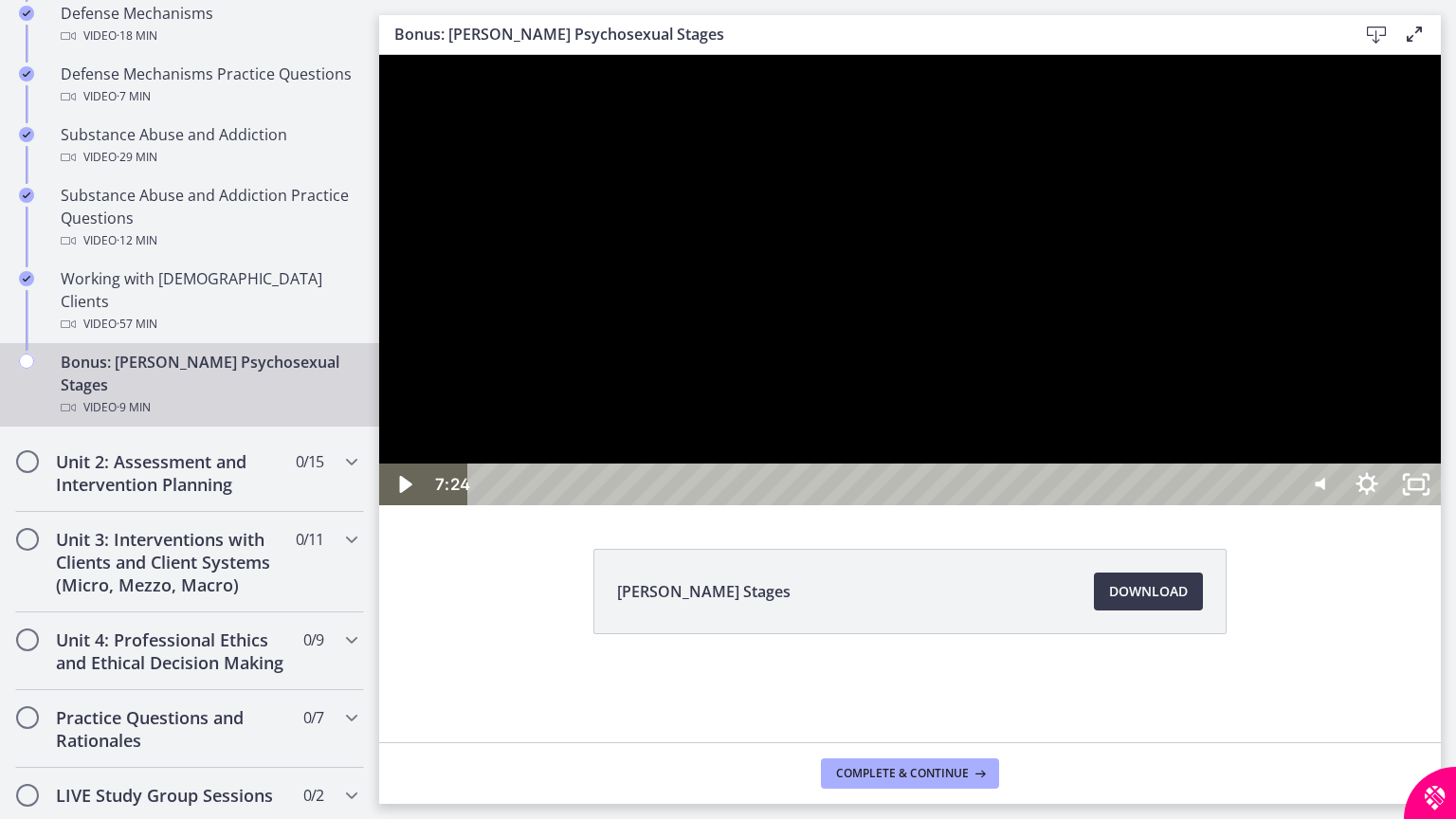 click at bounding box center (910, 280) 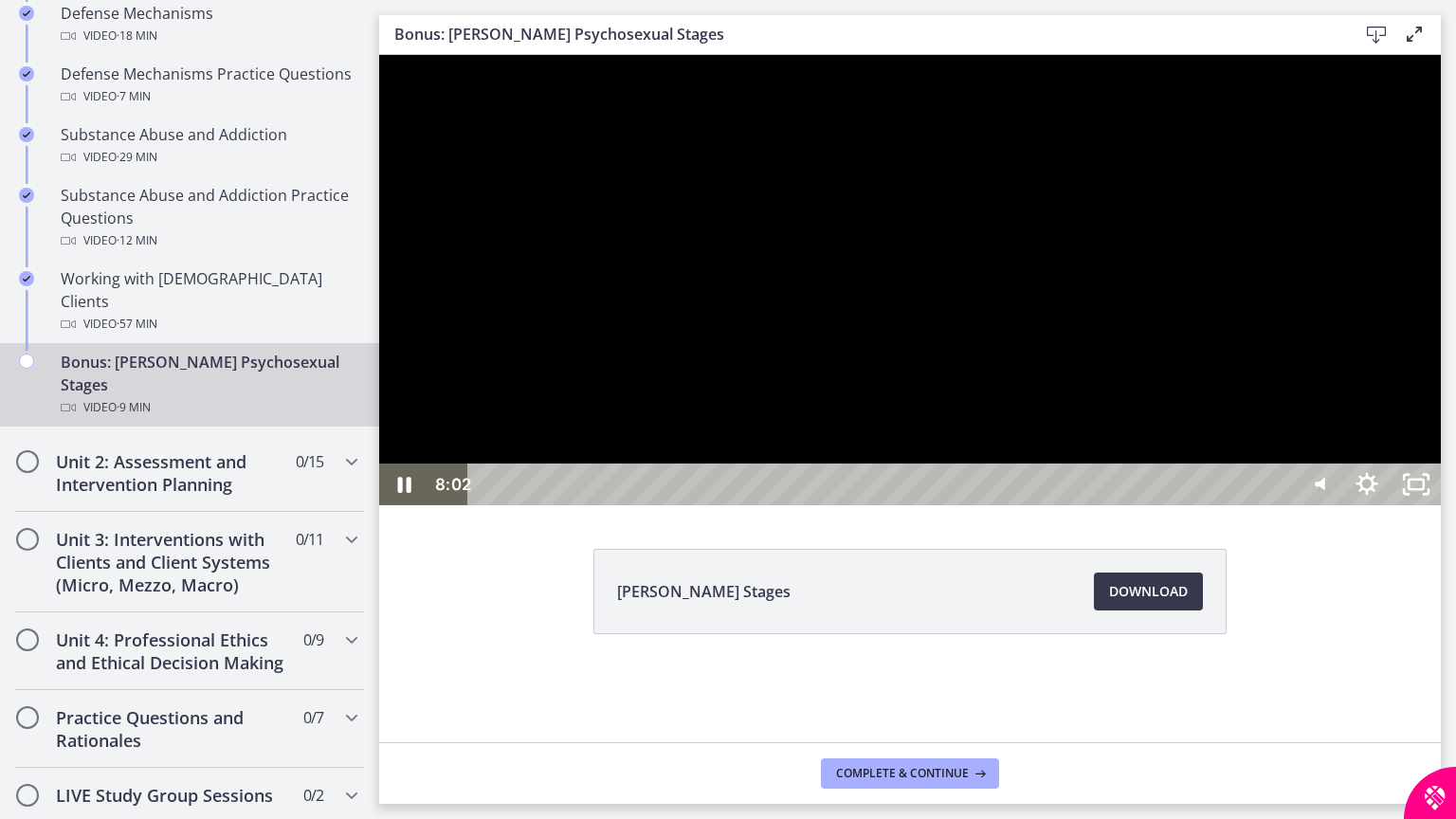 click at bounding box center (910, 280) 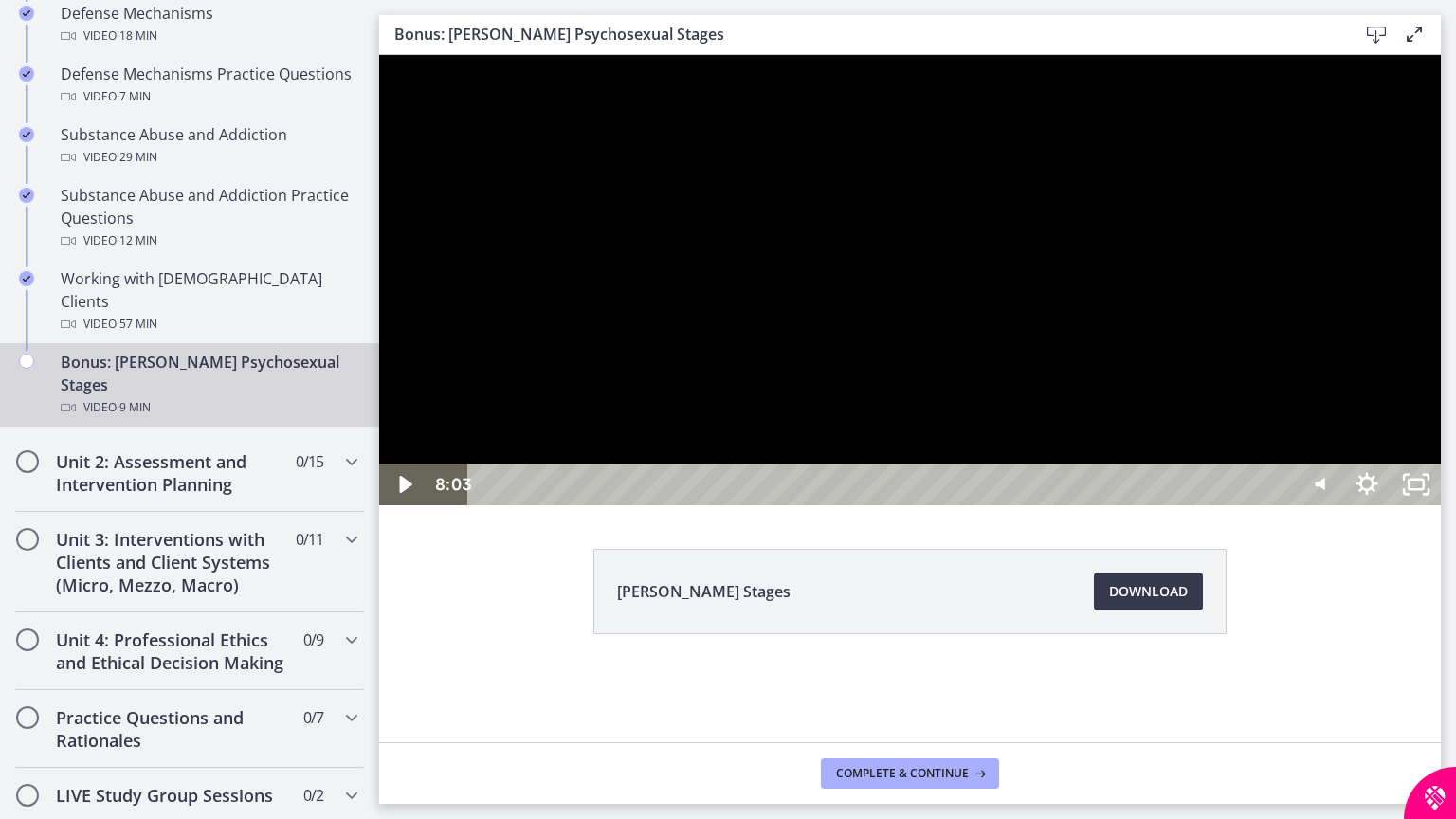 click at bounding box center [910, 280] 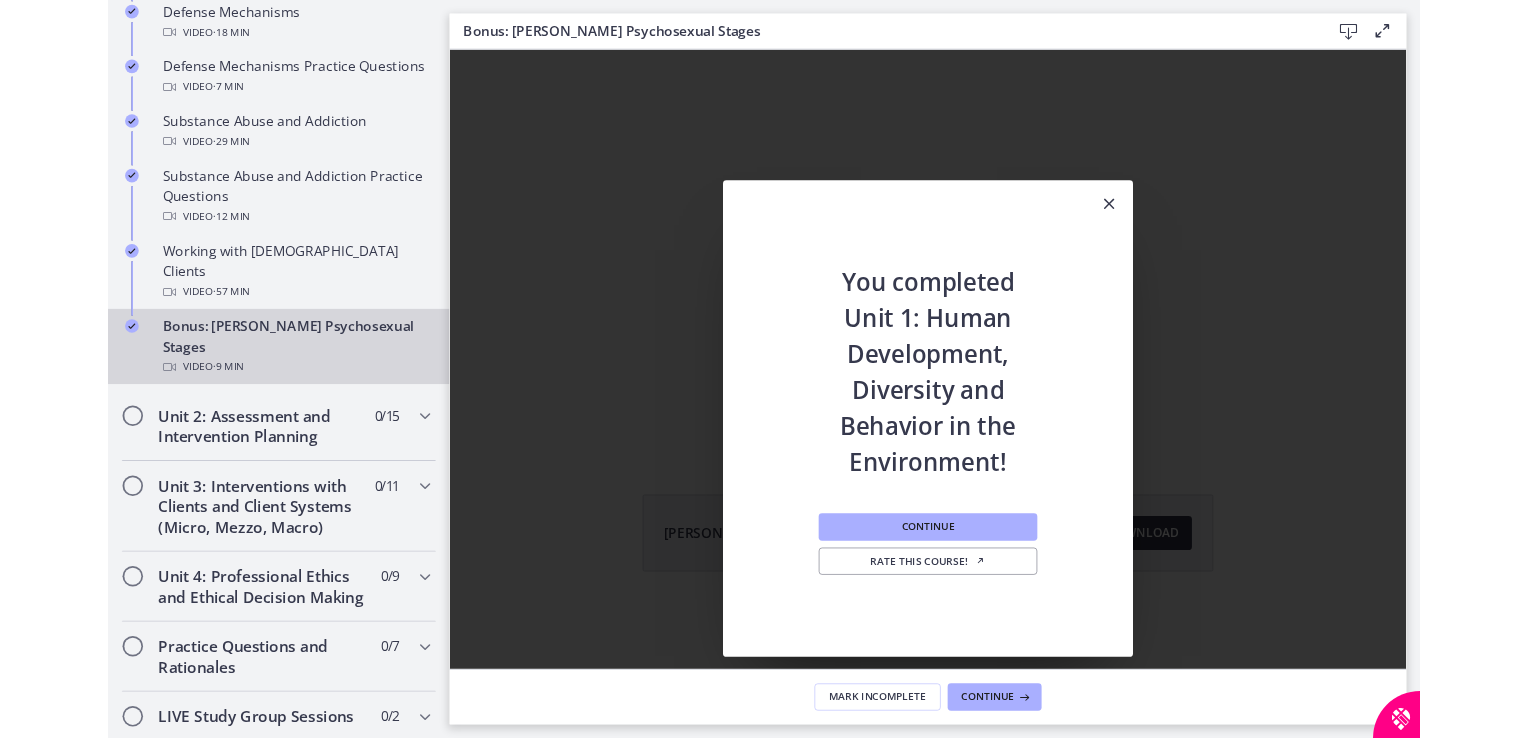scroll, scrollTop: 0, scrollLeft: 0, axis: both 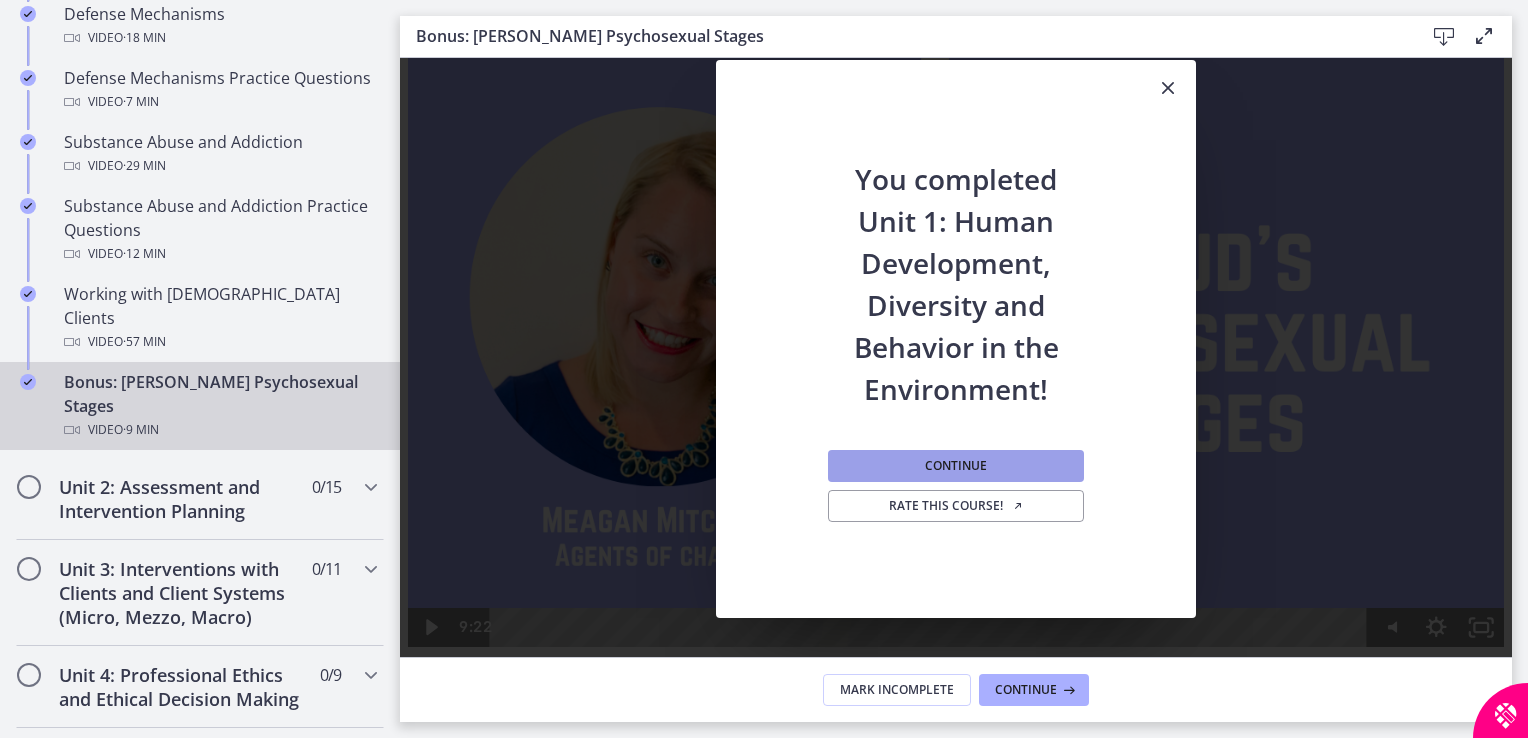 click on "Continue" at bounding box center (956, 466) 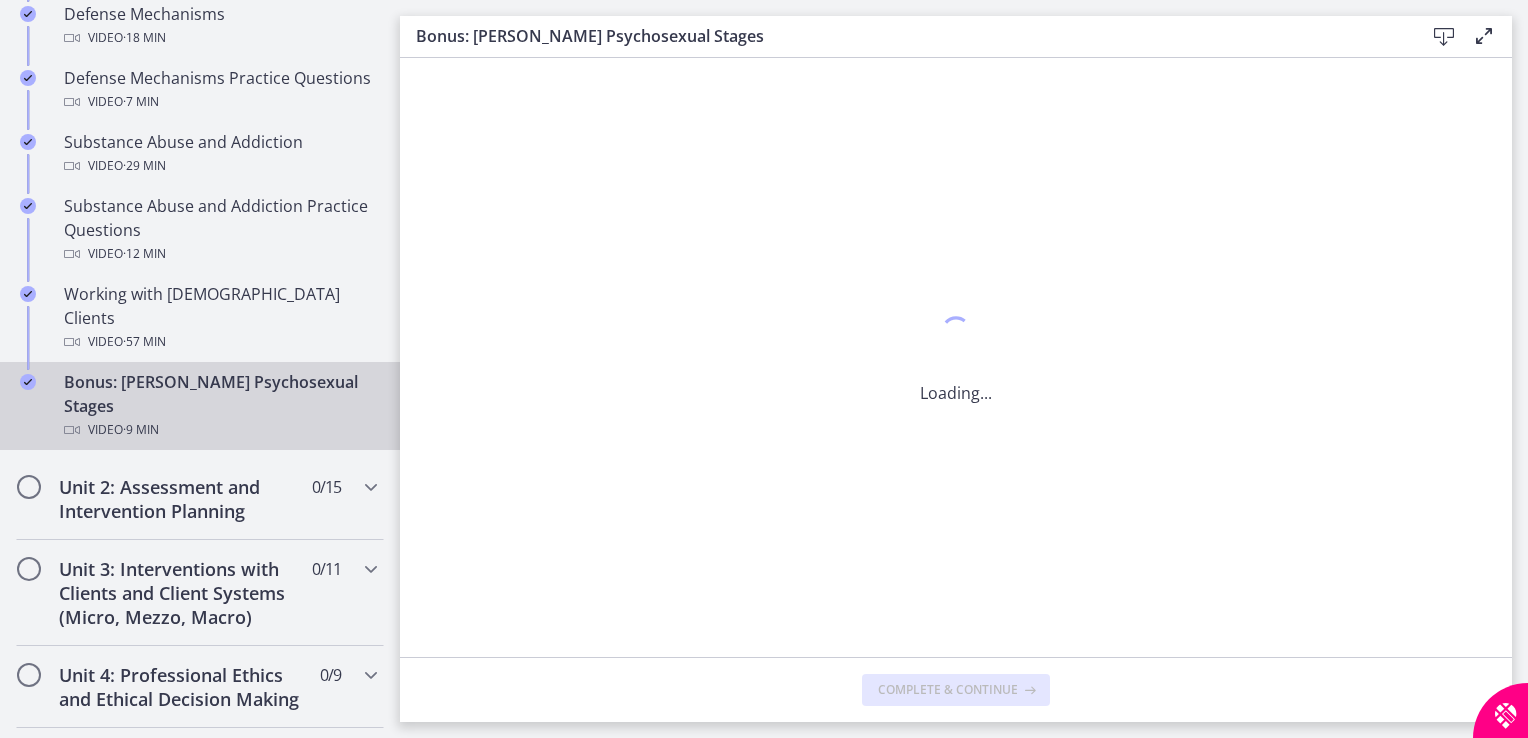 scroll, scrollTop: 0, scrollLeft: 0, axis: both 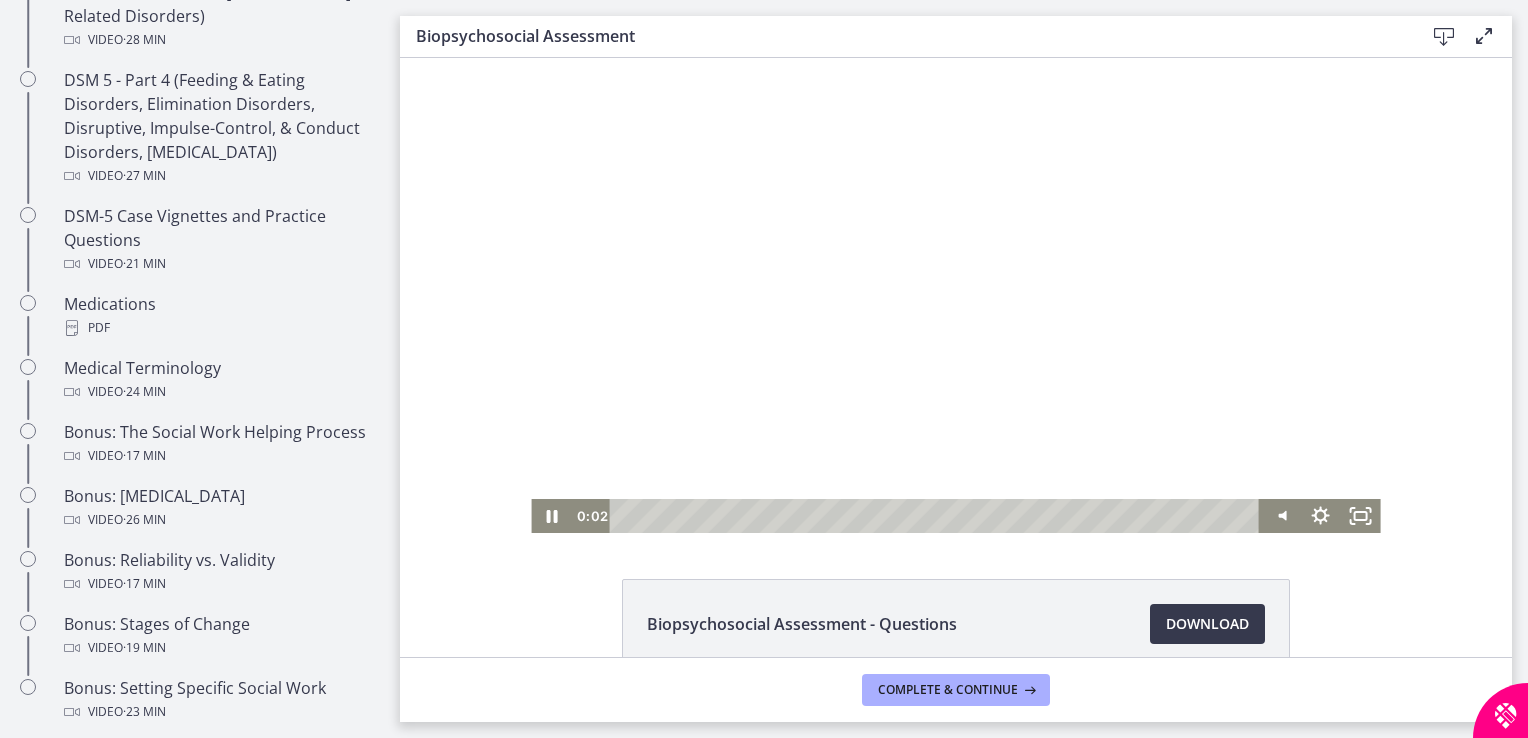 click at bounding box center (955, 295) 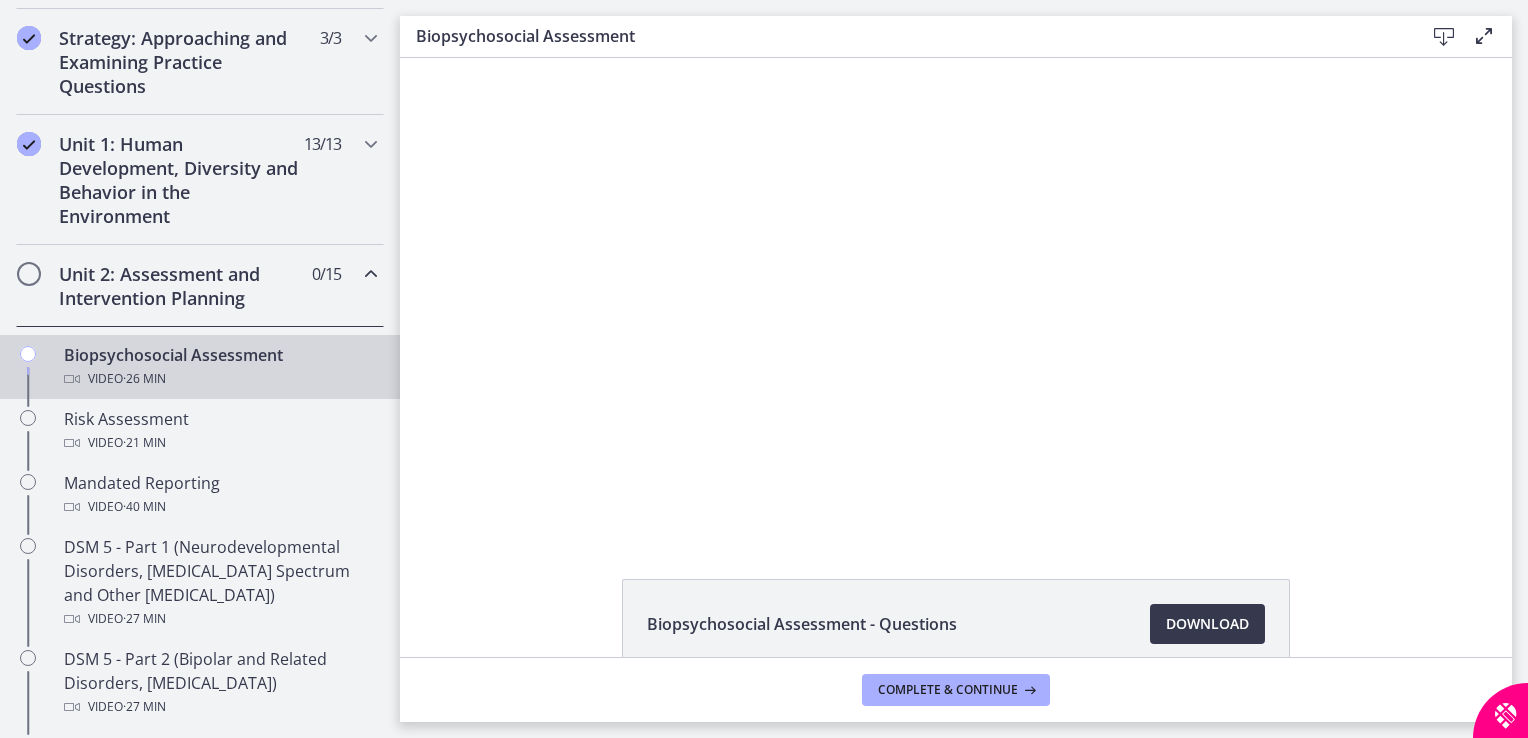 scroll, scrollTop: 457, scrollLeft: 0, axis: vertical 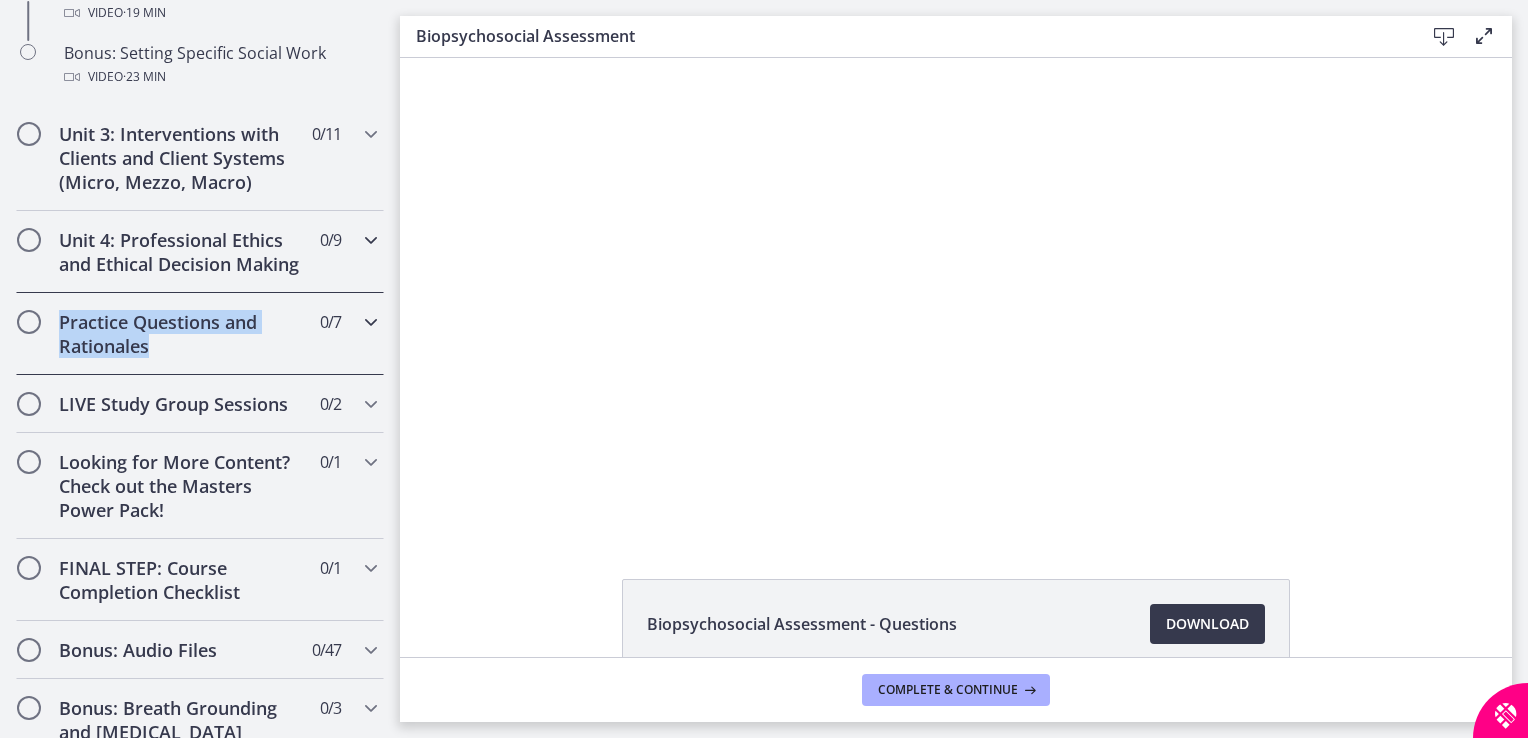 drag, startPoint x: 371, startPoint y: 375, endPoint x: 365, endPoint y: 257, distance: 118.15244 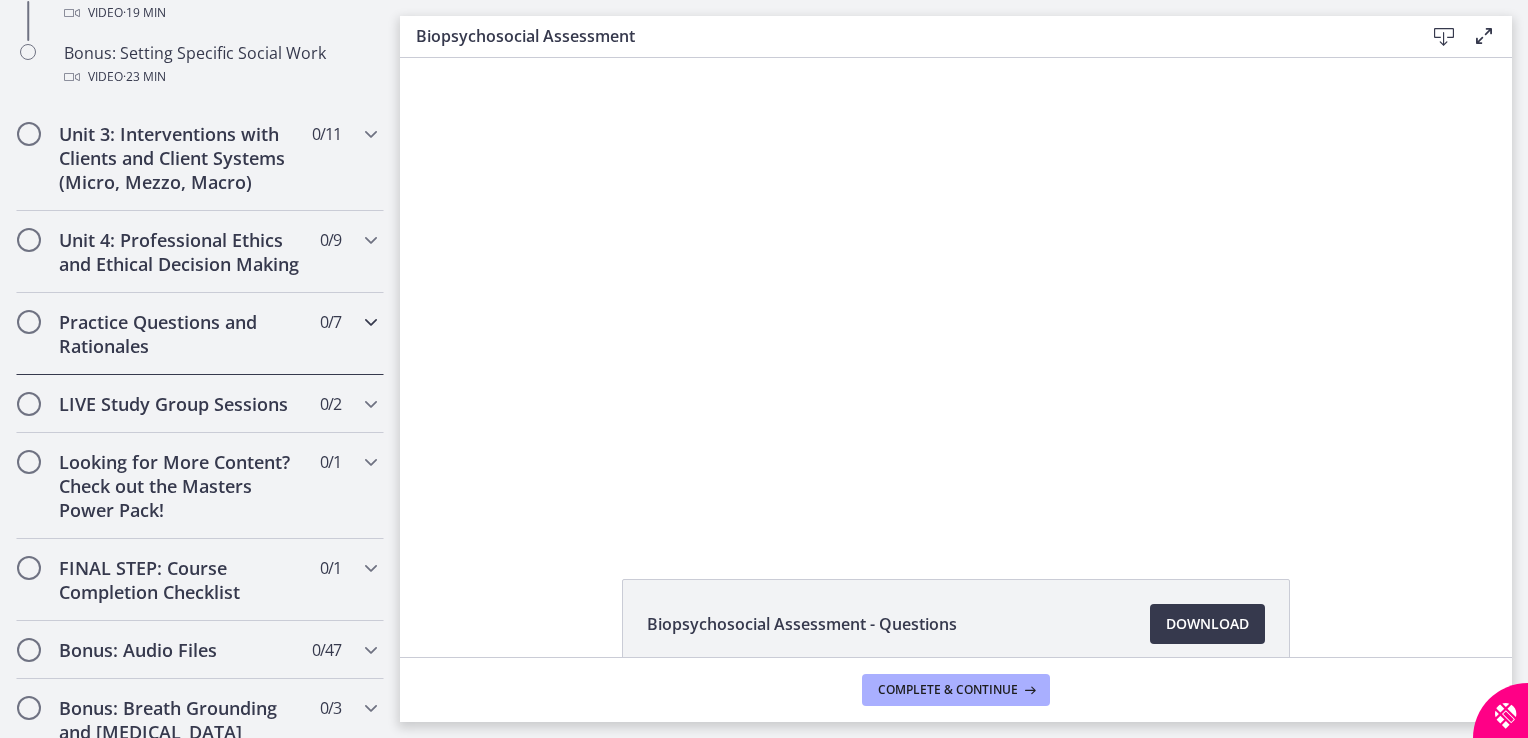 click at bounding box center [371, 322] 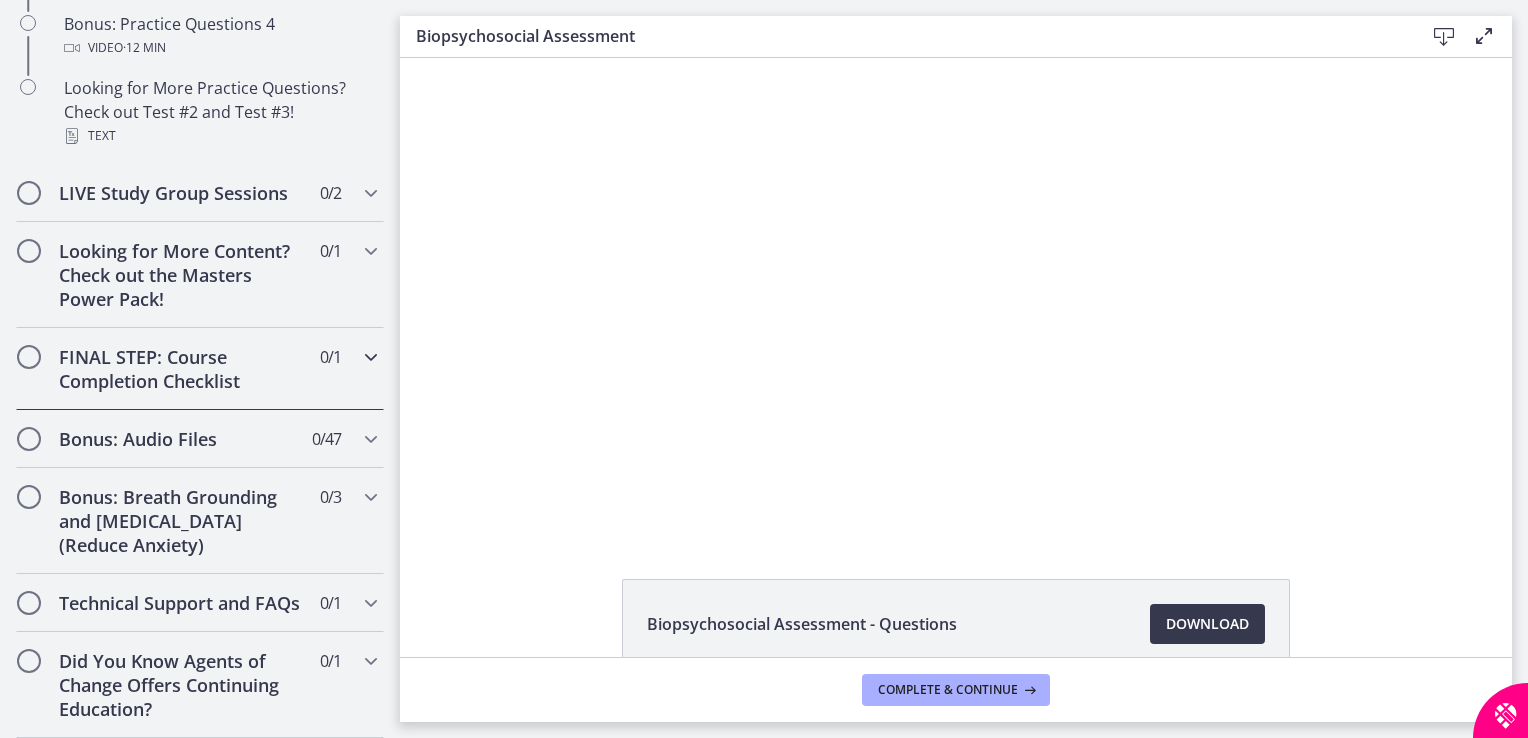 scroll, scrollTop: 1440, scrollLeft: 0, axis: vertical 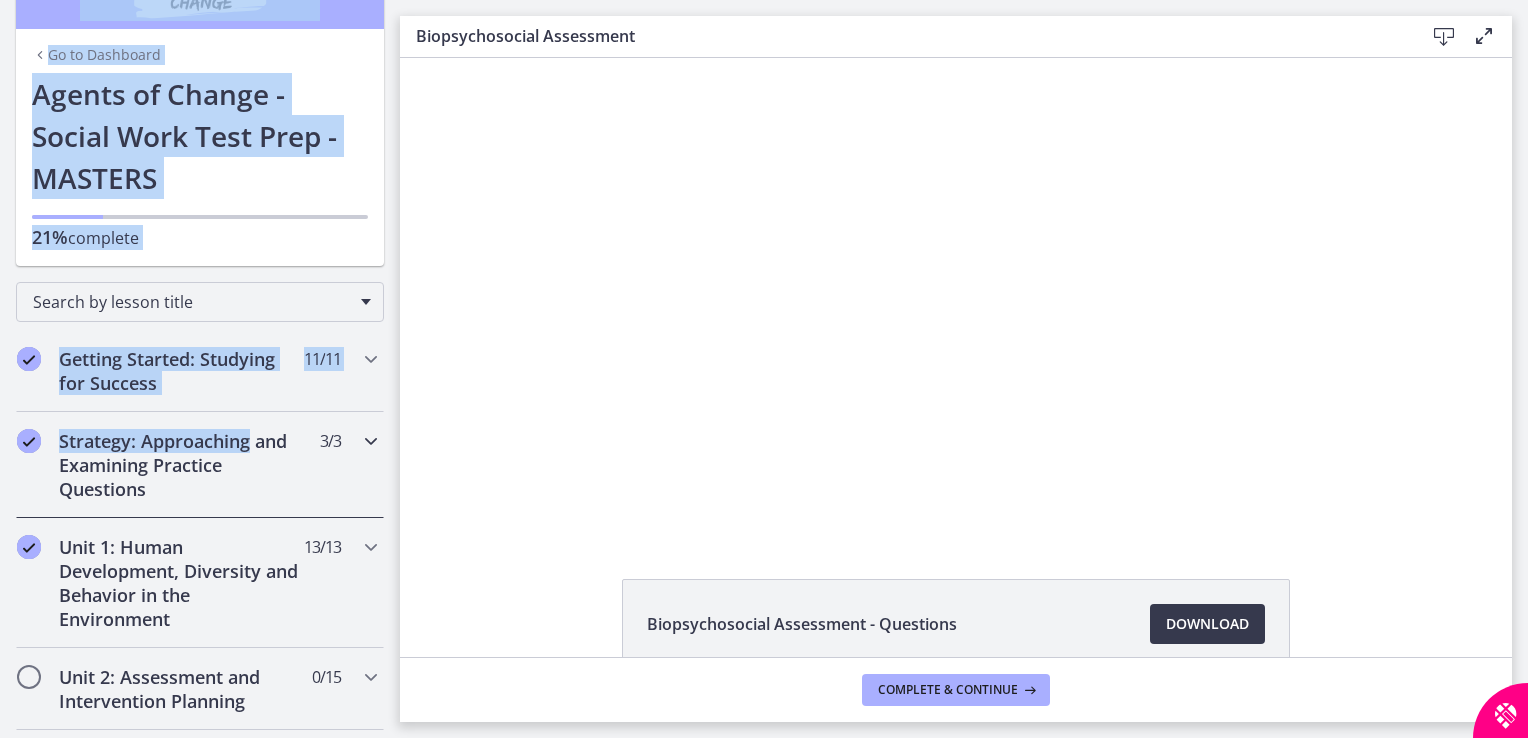 click on "Skip to main content
Go to Dashboard
Go to Dashboard
Go to Dashboard
Agents of Change - Social Work Test Prep - MASTERS
21%  complete
Search by lesson title
Getting Started: Studying for Success
11  /  11
Completed
Welcome to Agents of Change!" at bounding box center (764, 369) 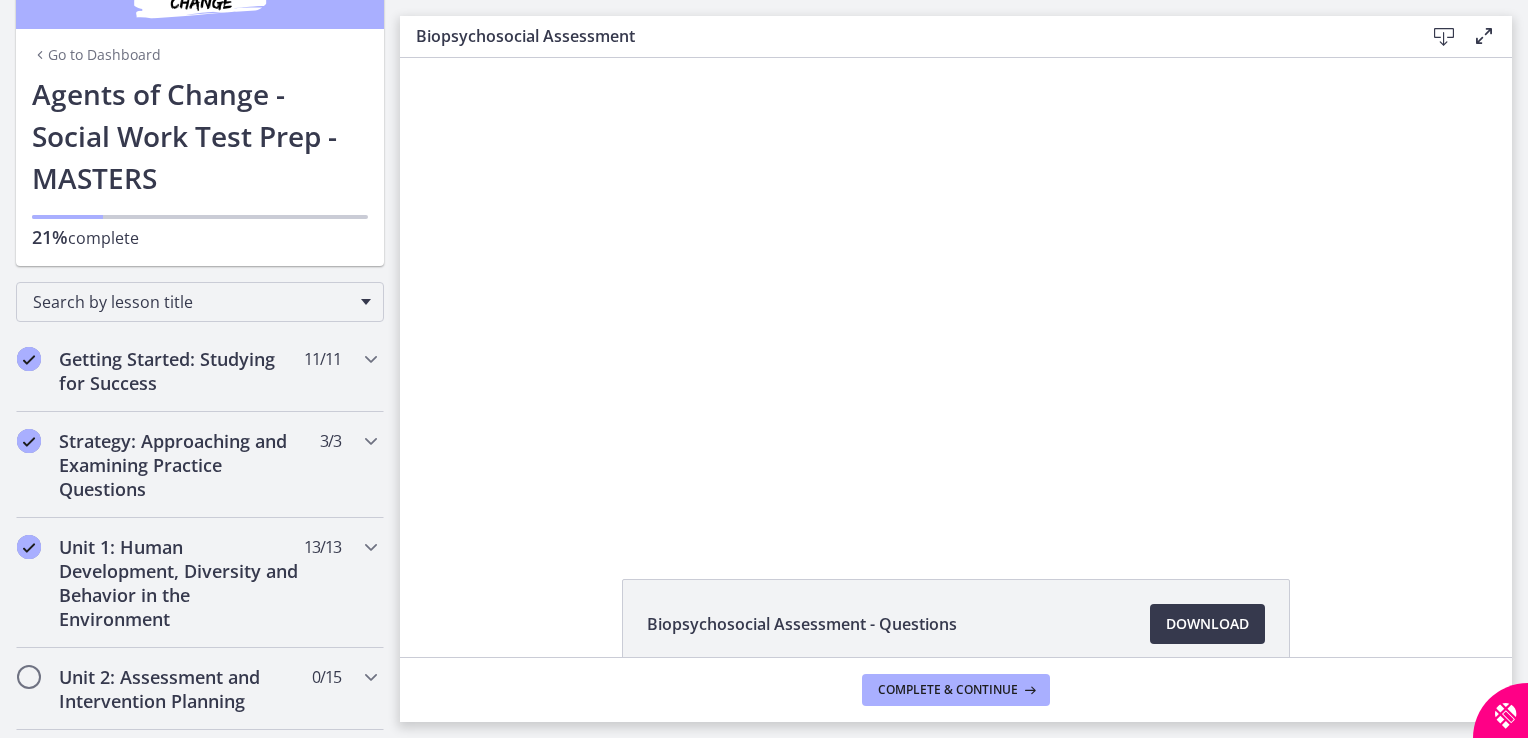 click on "Biopsychosocial Assessment
Download
Enable fullscreen
Biopsychosocial Assessment - Questions
Download
Opens in a new window
Complete & continue" at bounding box center (964, 369) 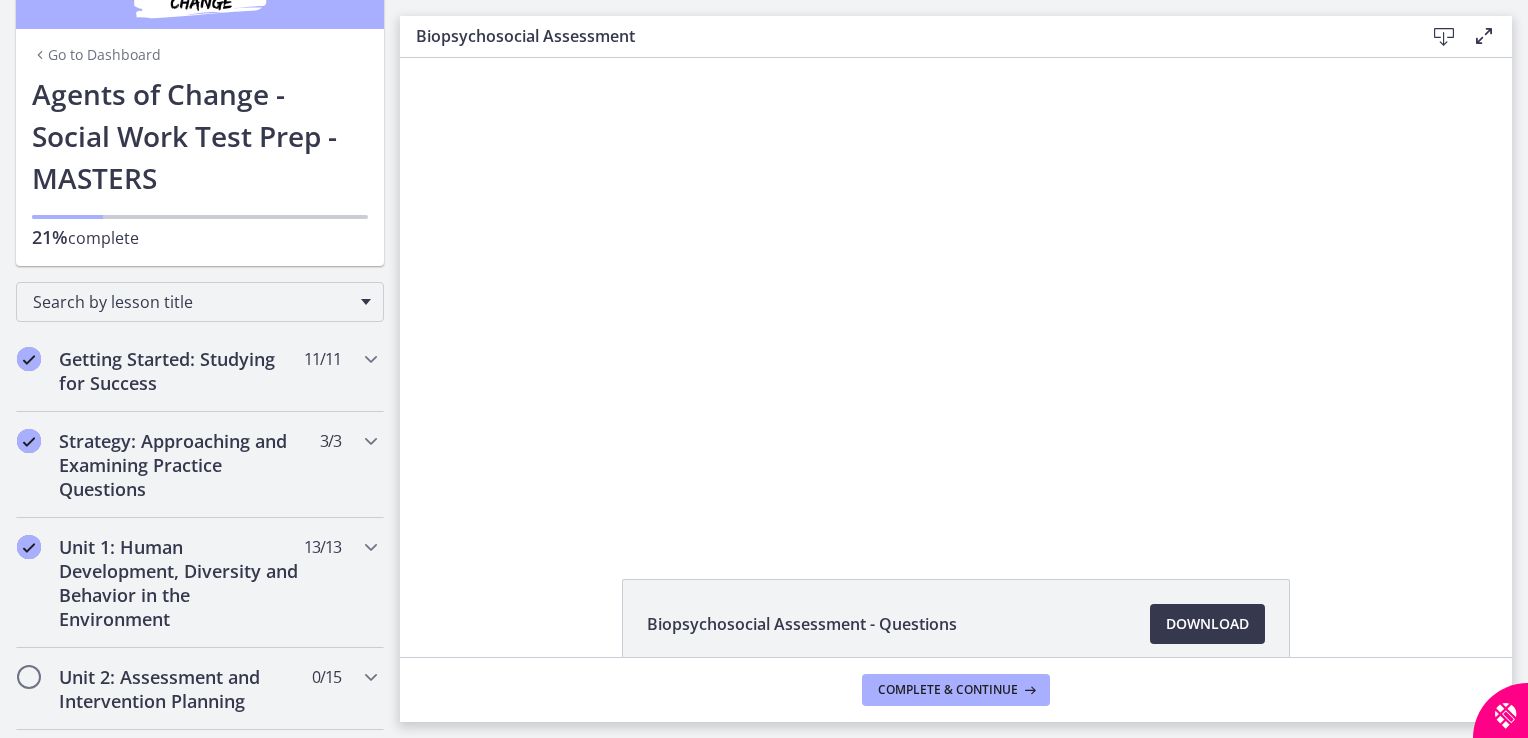 drag, startPoint x: 1476, startPoint y: 326, endPoint x: 1522, endPoint y: 614, distance: 291.65048 